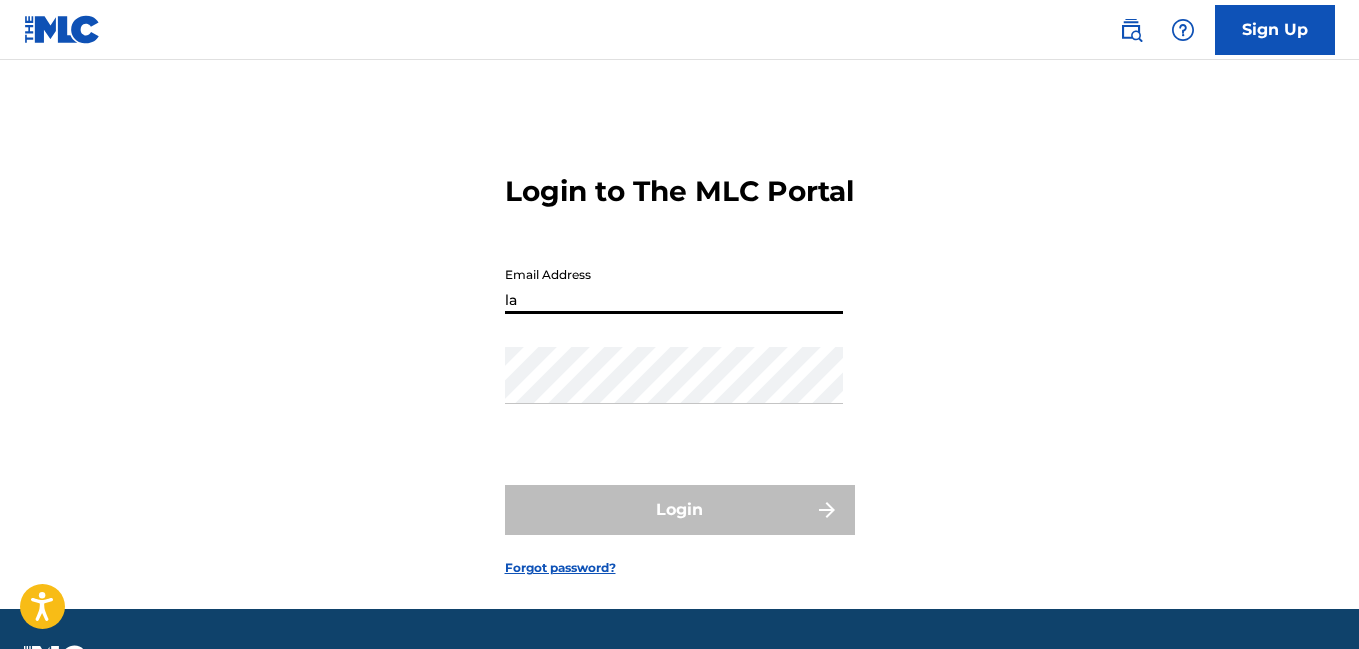 scroll, scrollTop: 0, scrollLeft: 0, axis: both 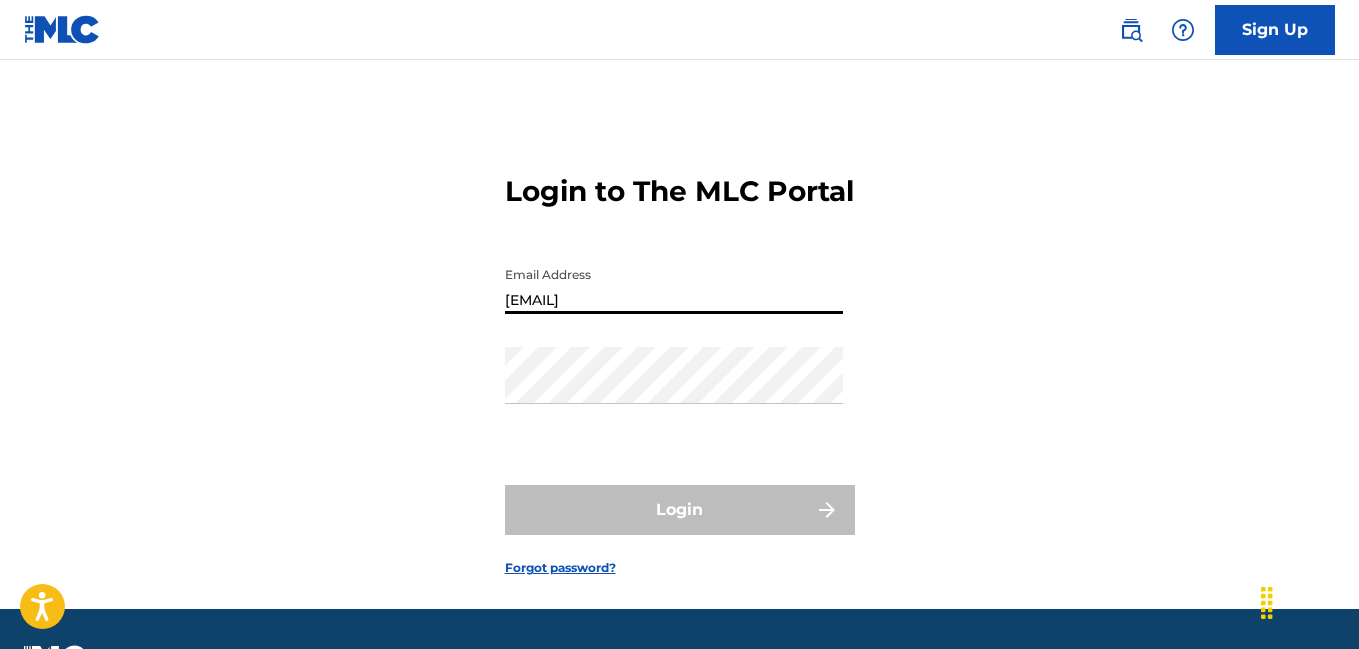 type on "[EMAIL]" 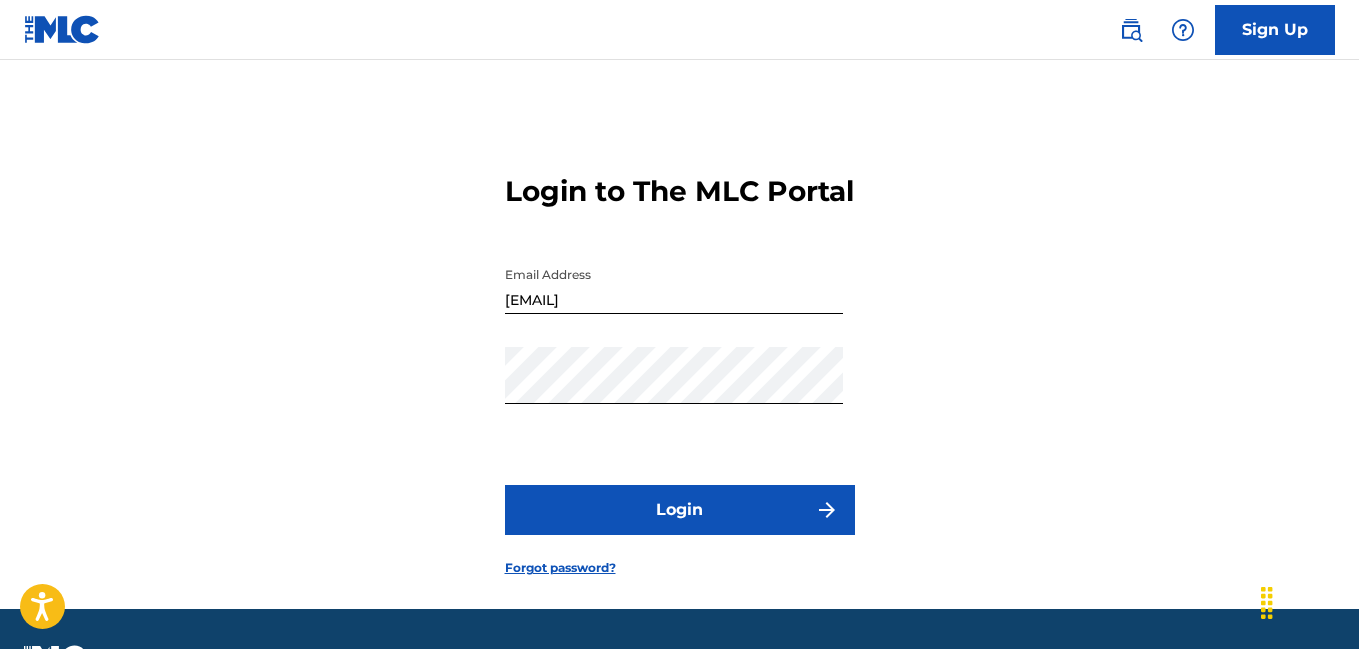 click on "Login" at bounding box center (680, 510) 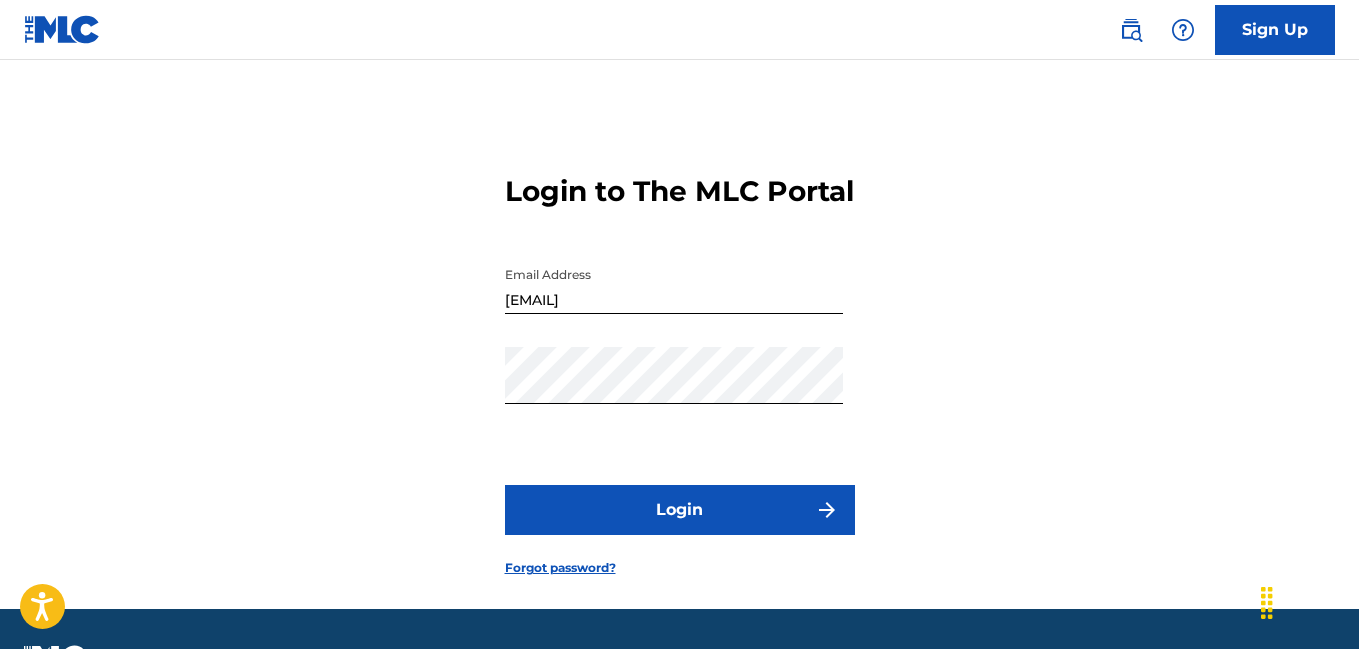 click on "Login" at bounding box center (680, 510) 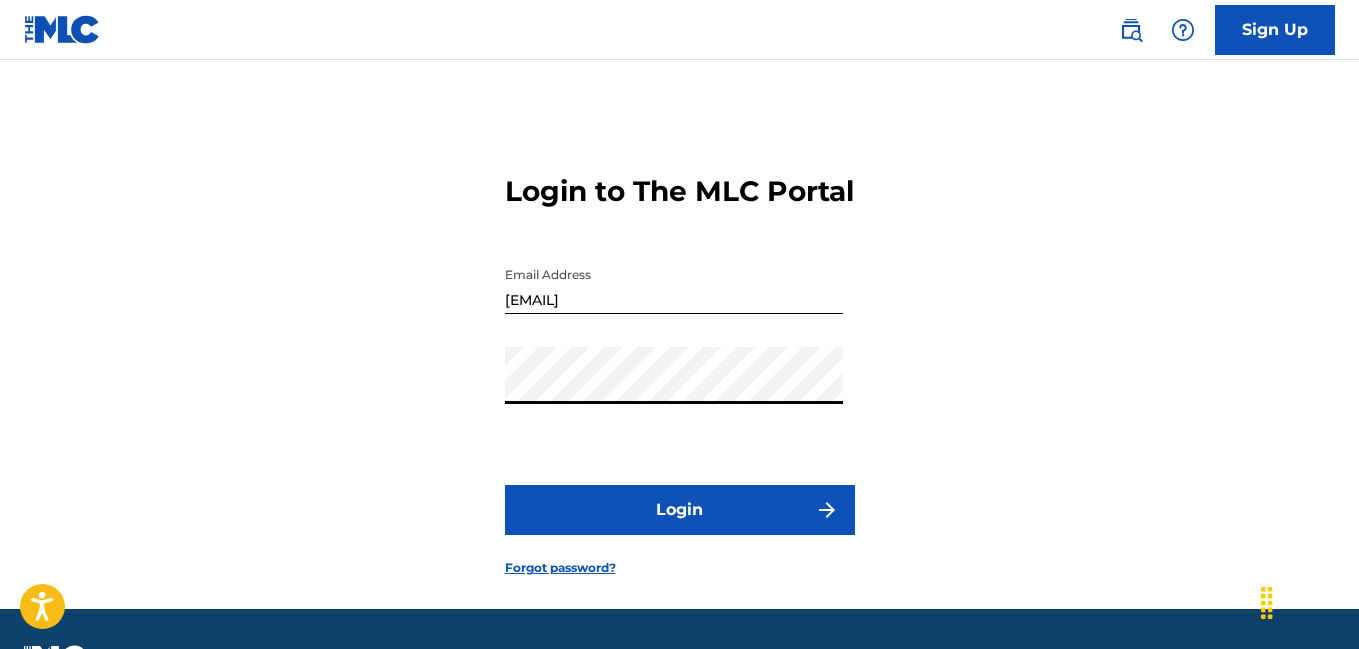 click on "Login" at bounding box center [680, 510] 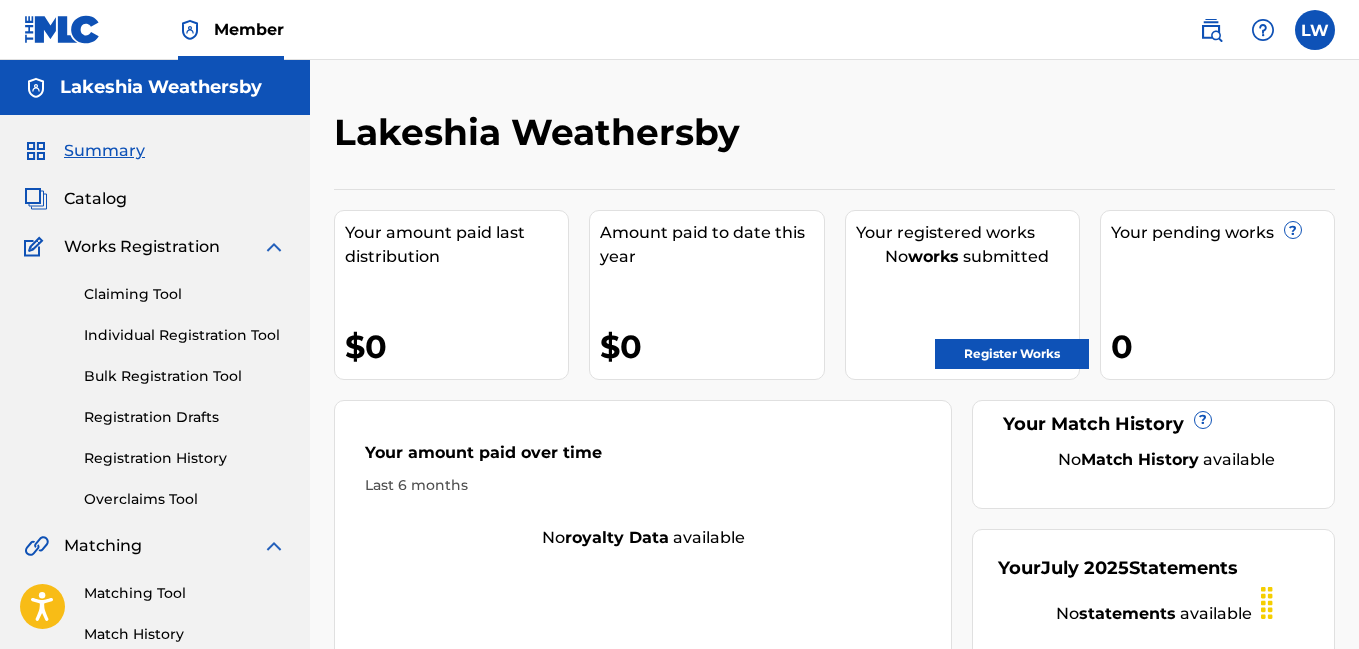 scroll, scrollTop: 0, scrollLeft: 0, axis: both 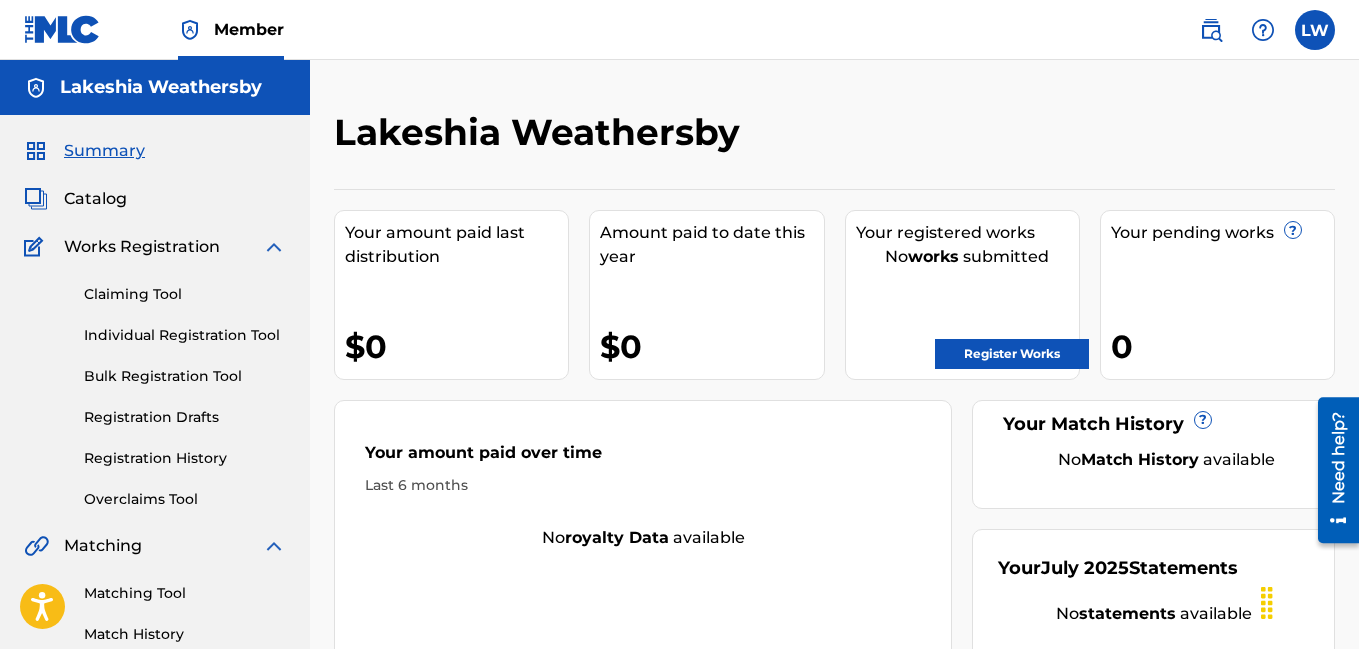 click on "Registration History" at bounding box center [185, 458] 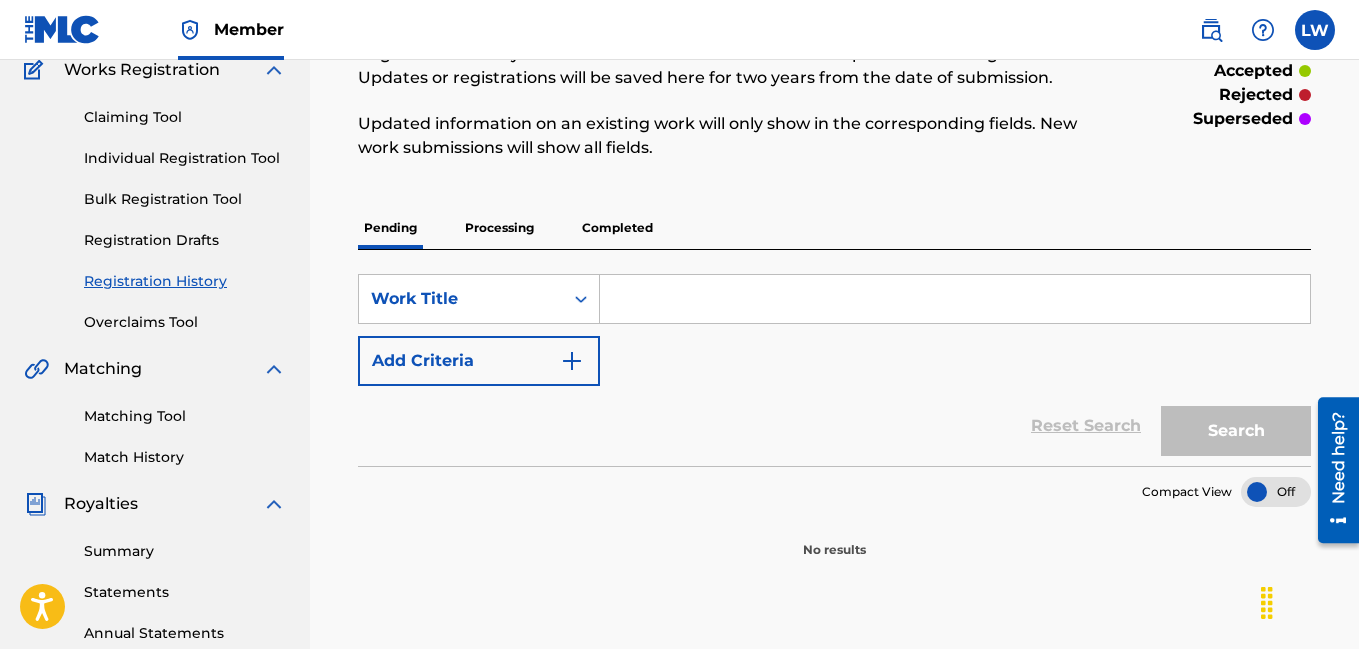 scroll, scrollTop: 156, scrollLeft: 0, axis: vertical 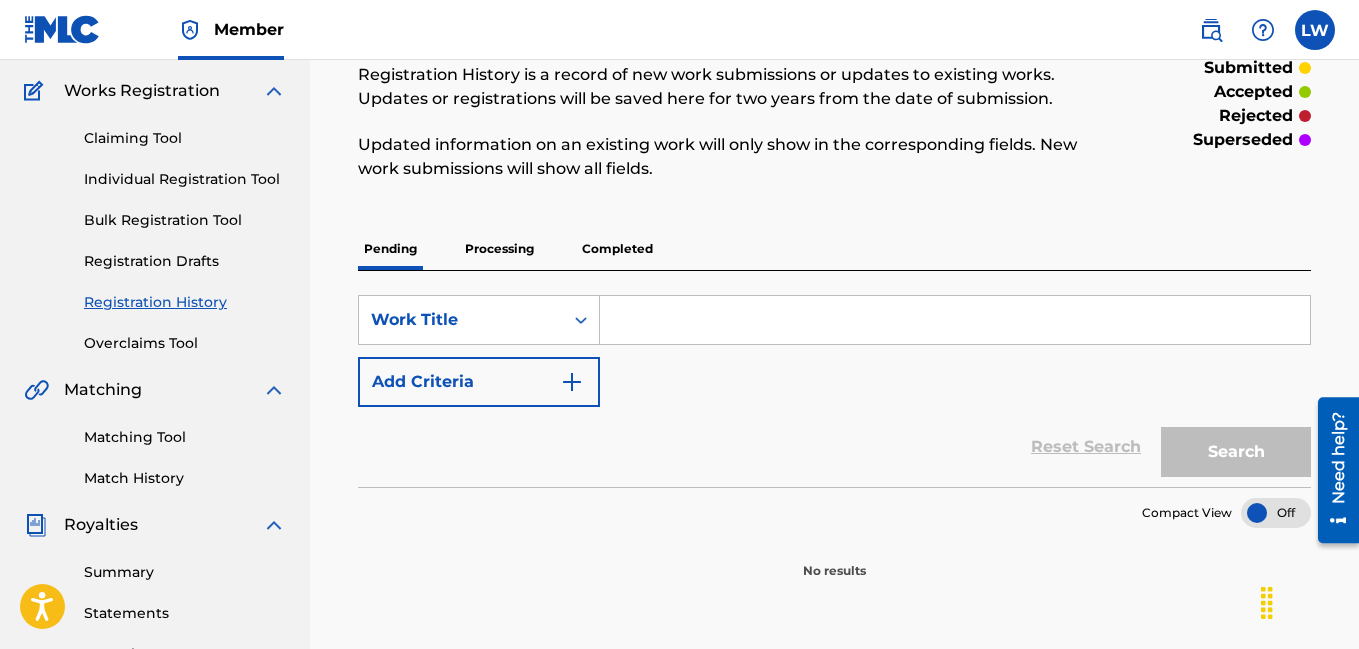 click on "Pending" at bounding box center [390, 249] 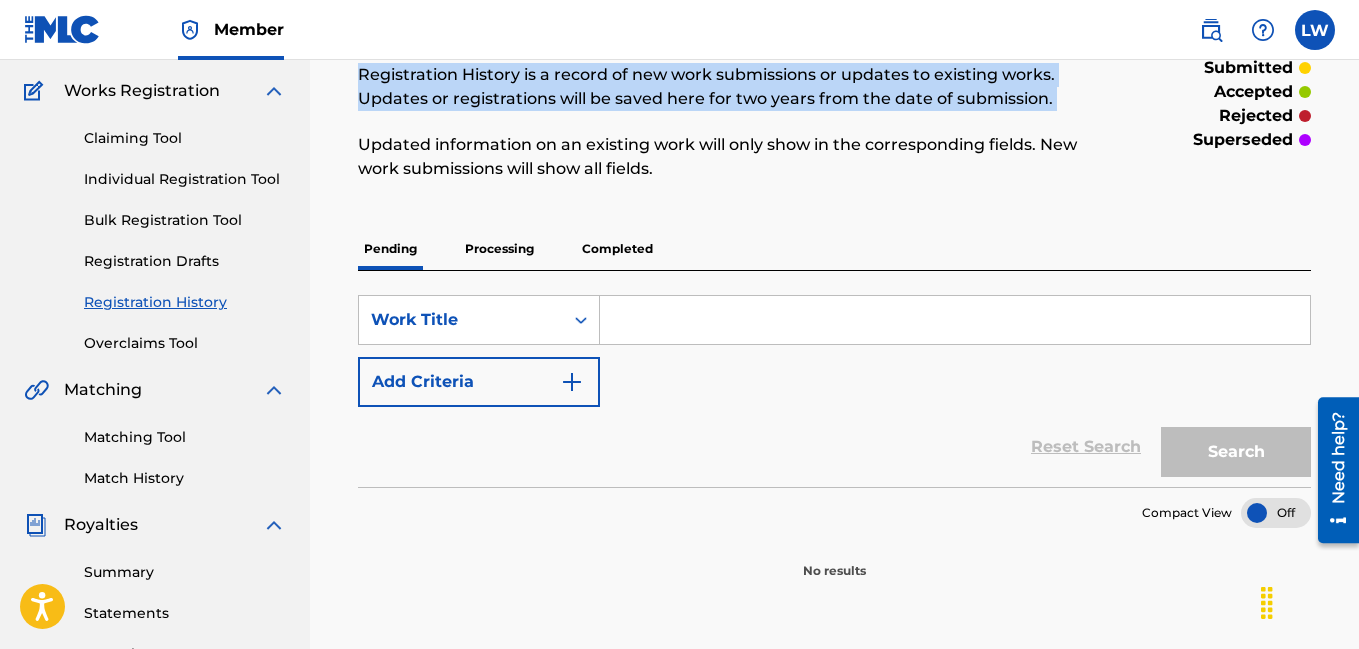 scroll, scrollTop: 0, scrollLeft: 0, axis: both 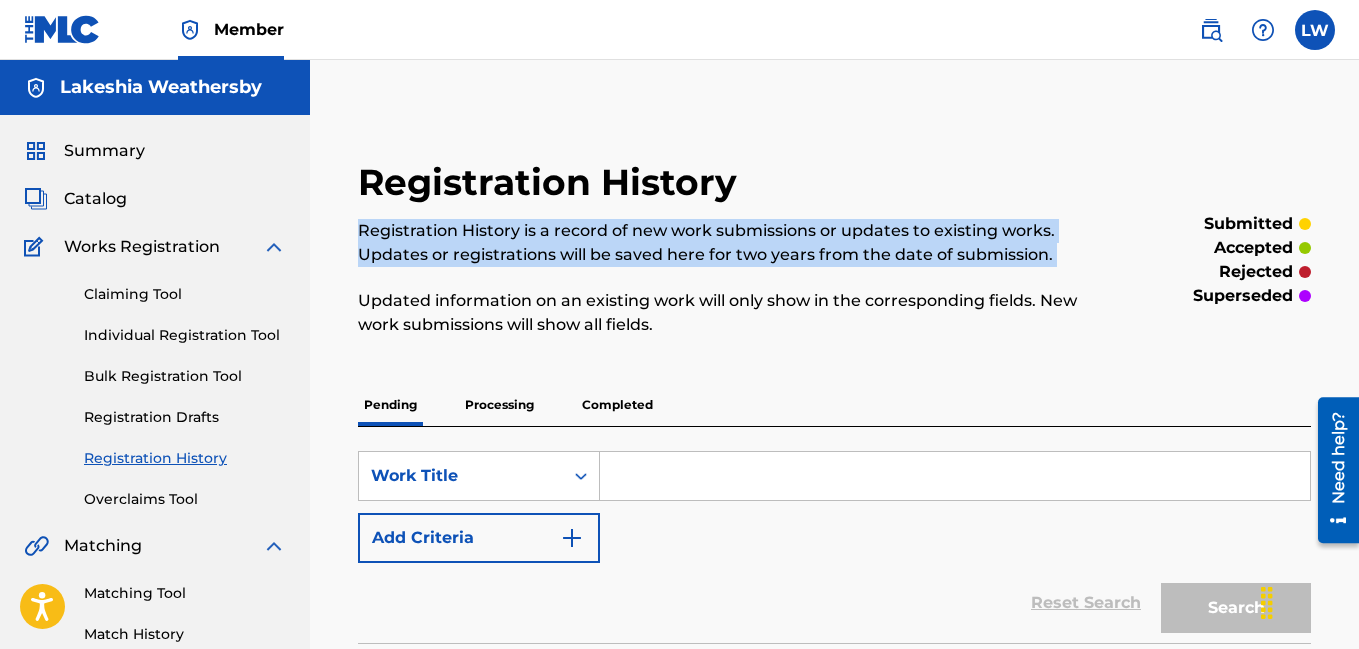 click on "Registration History is a record of new work submissions or updates to existing works. Updates or registrations will be saved here for two years from the date of submission." at bounding box center (725, 243) 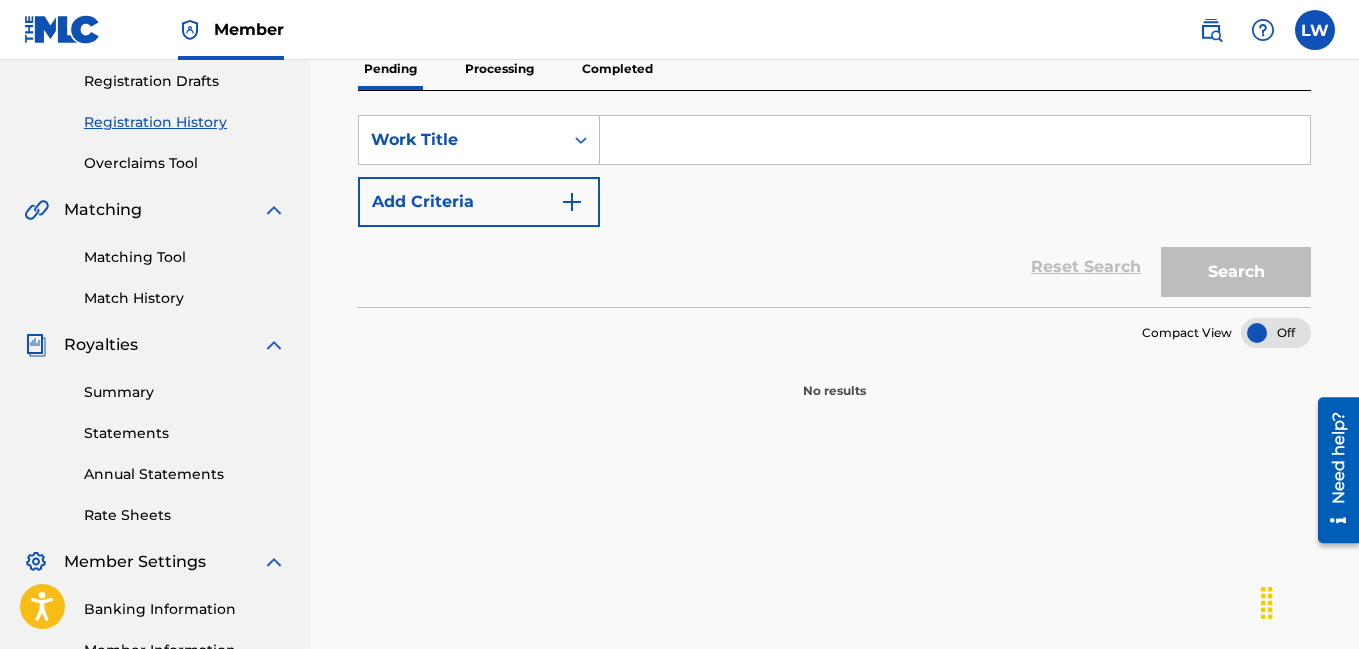 scroll, scrollTop: 328, scrollLeft: 0, axis: vertical 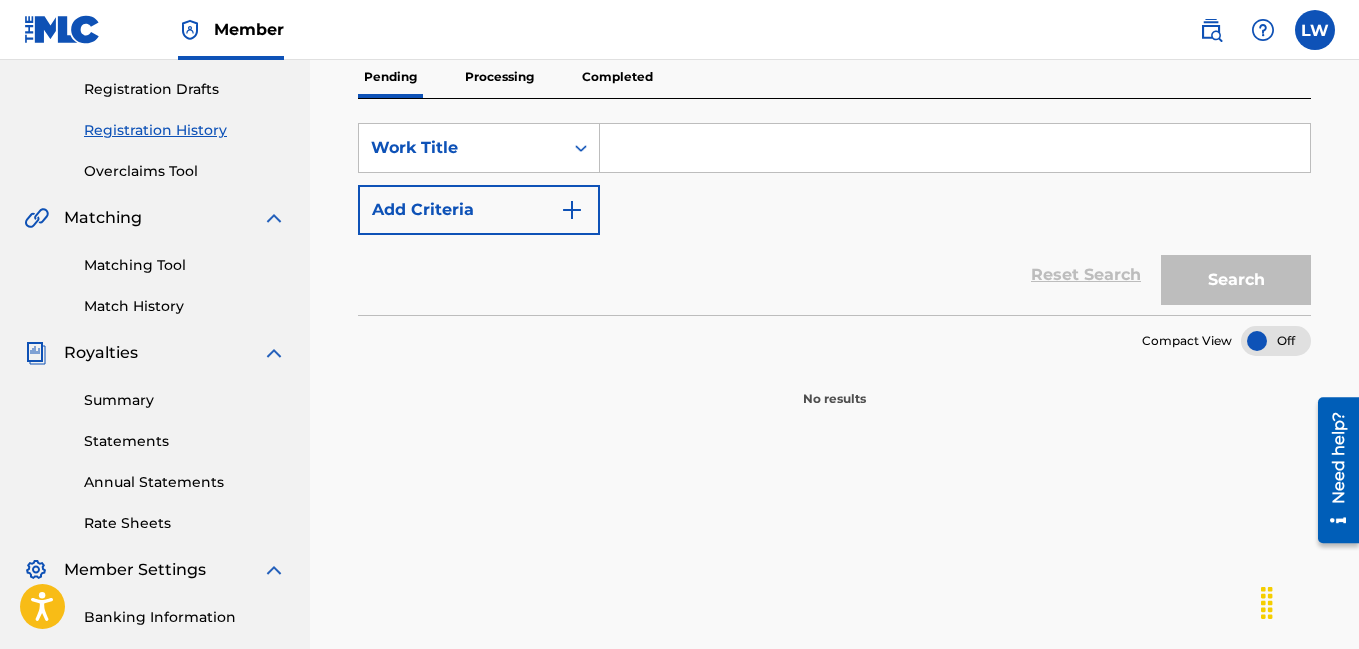 click on "Matching Tool" at bounding box center (185, 265) 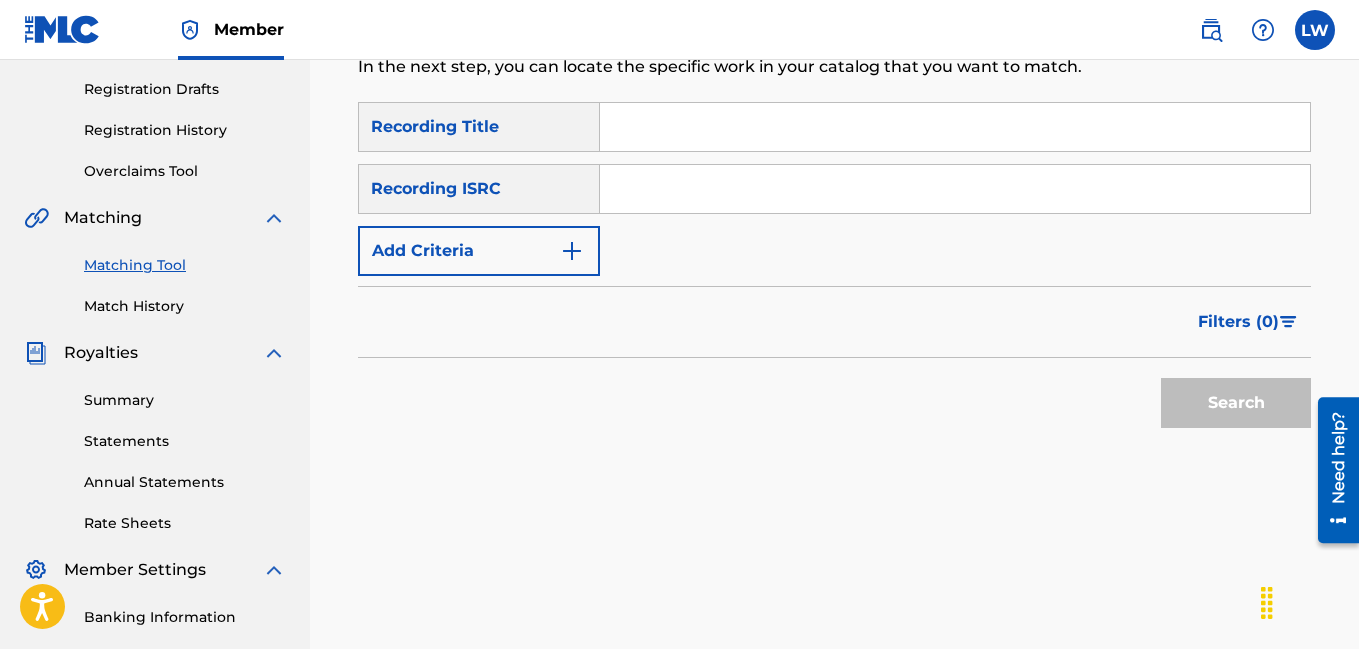 scroll, scrollTop: 0, scrollLeft: 0, axis: both 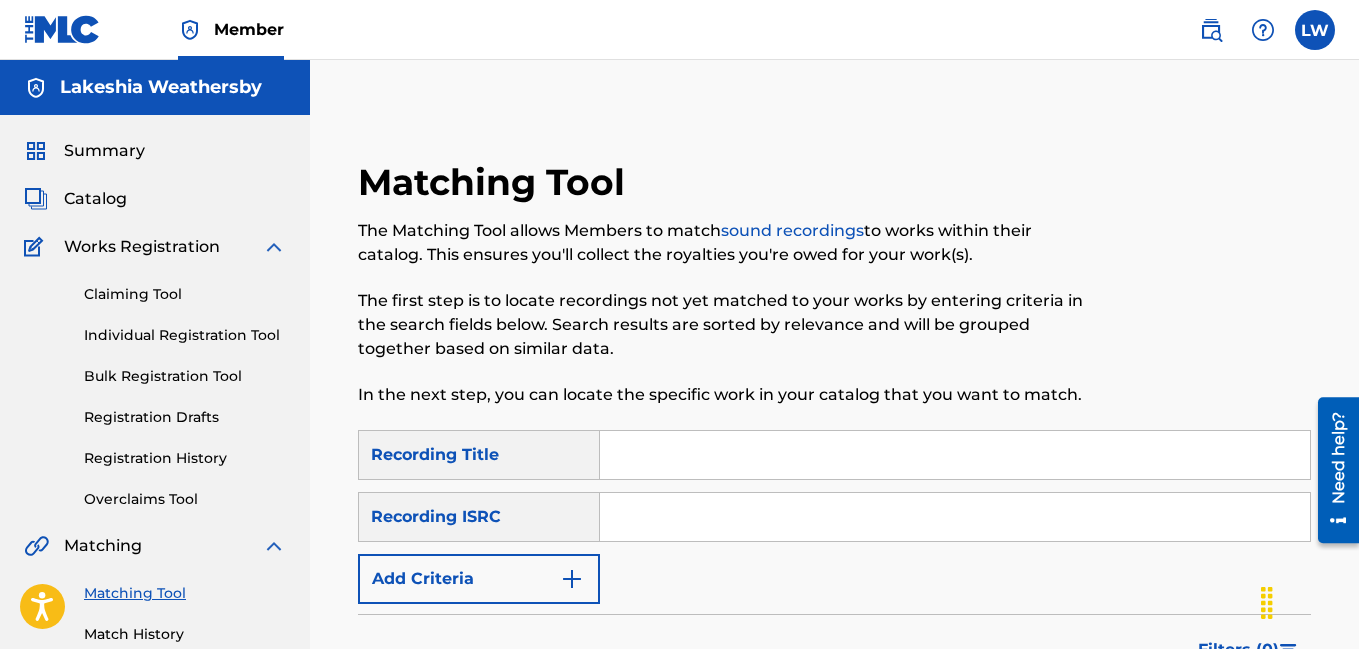 click at bounding box center [955, 455] 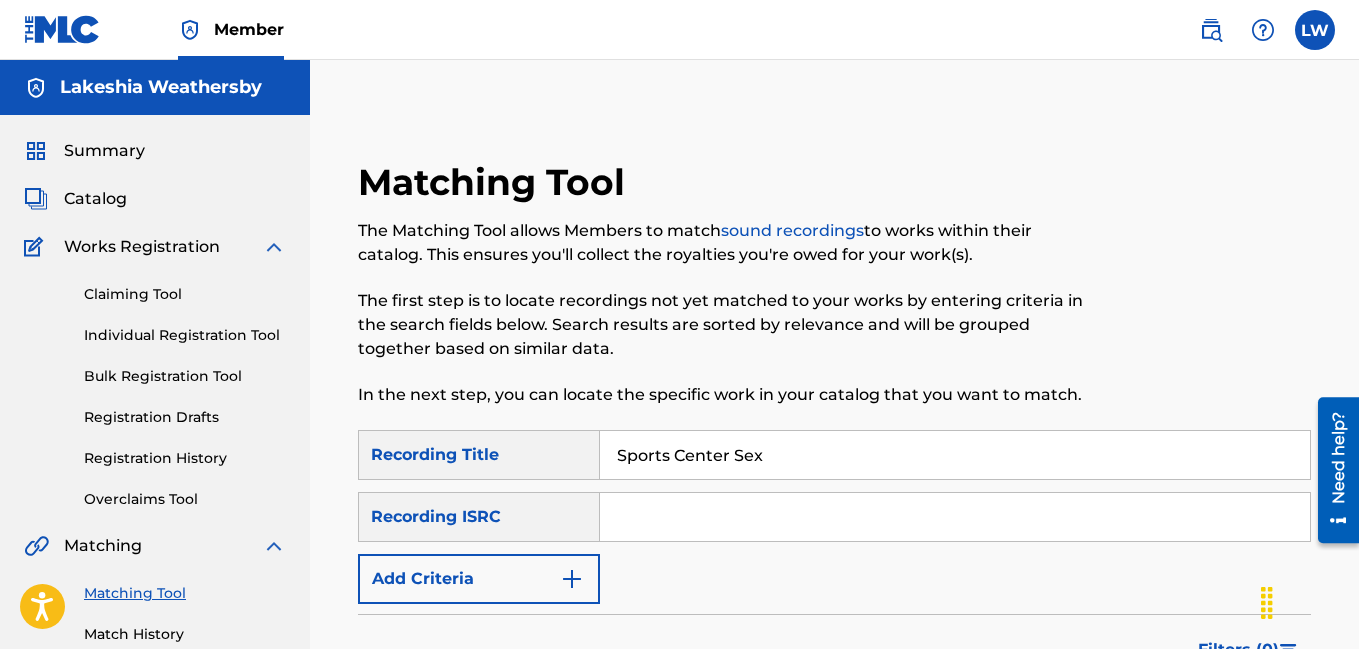 type on "Sports Center Sex" 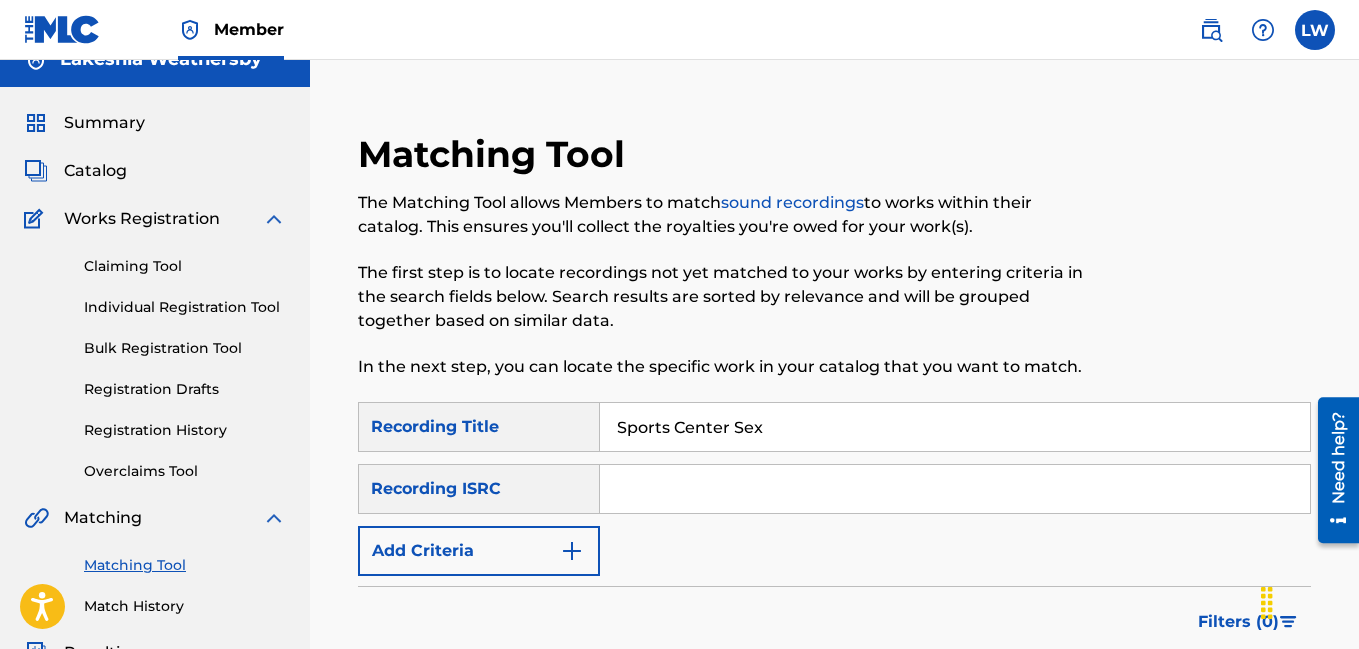 click on "Summary" at bounding box center (104, 123) 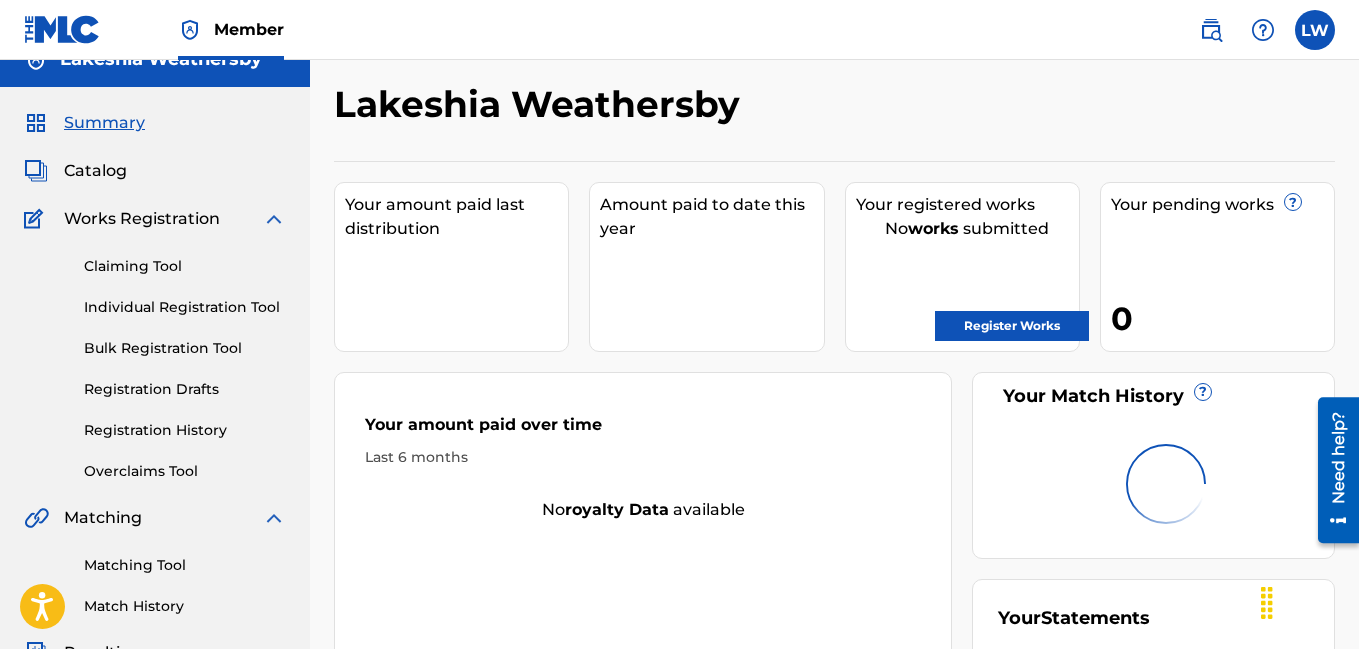 scroll, scrollTop: 0, scrollLeft: 0, axis: both 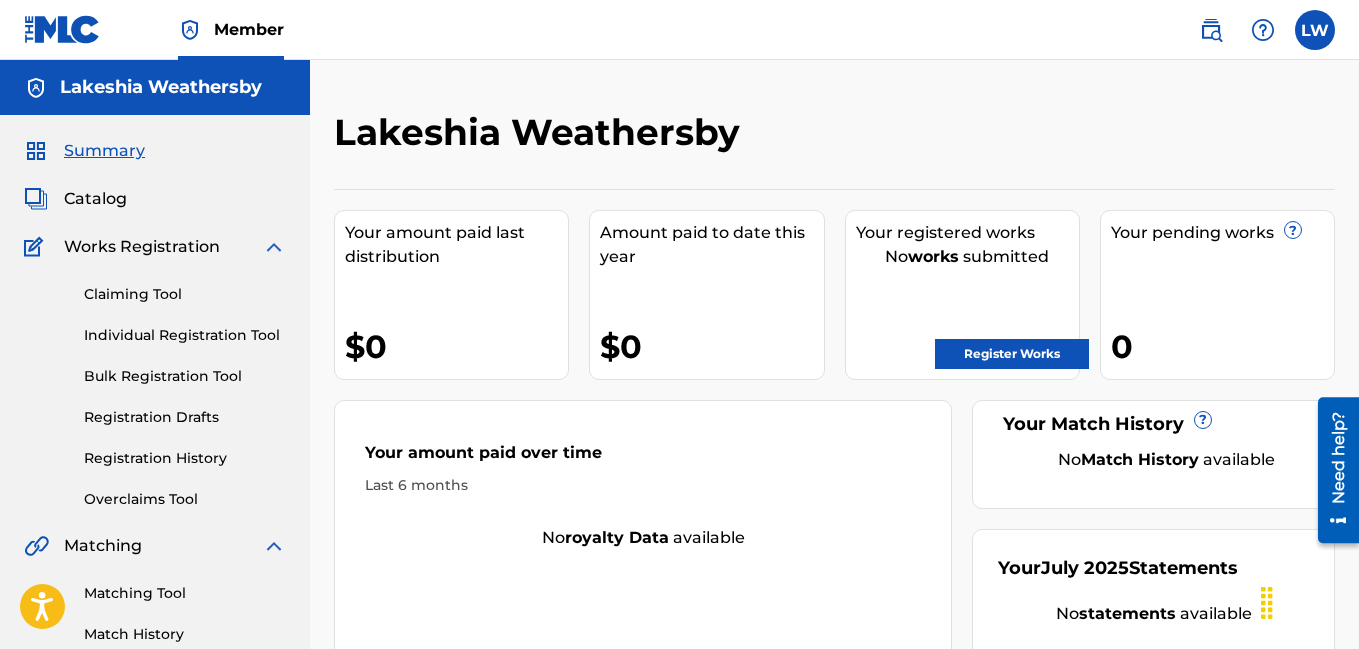 click on "Register Works" at bounding box center (1012, 354) 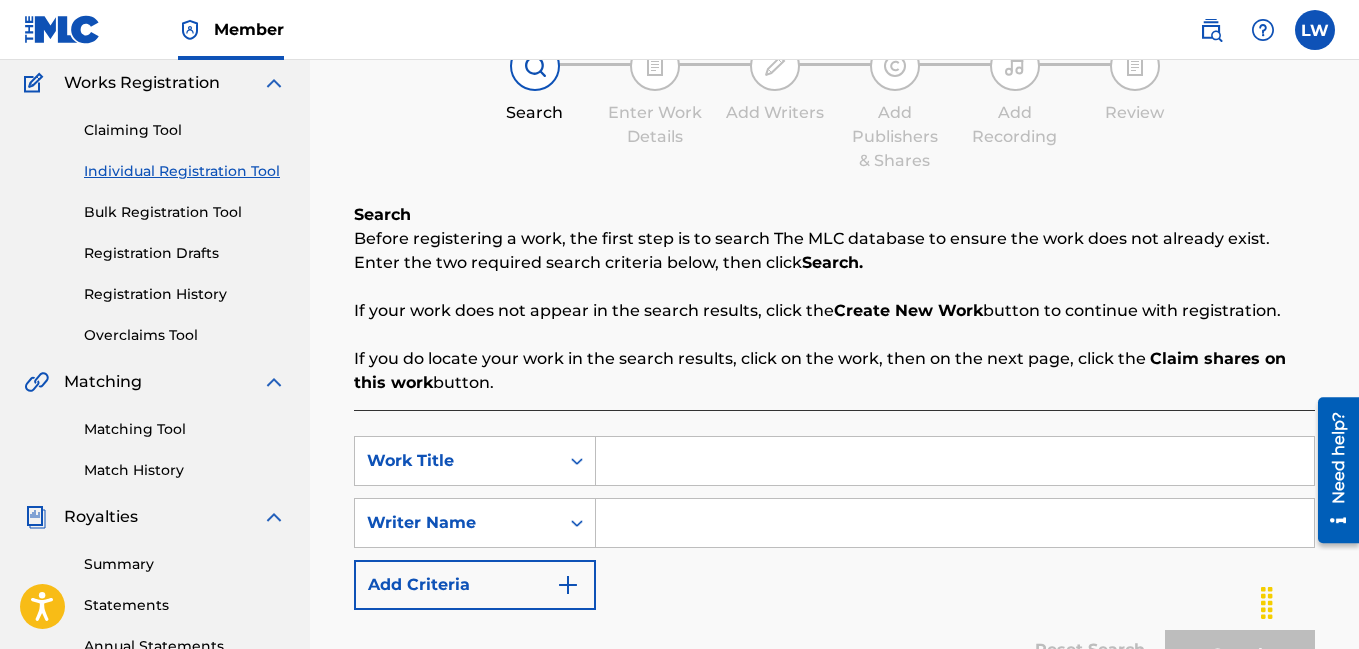 scroll, scrollTop: 170, scrollLeft: 0, axis: vertical 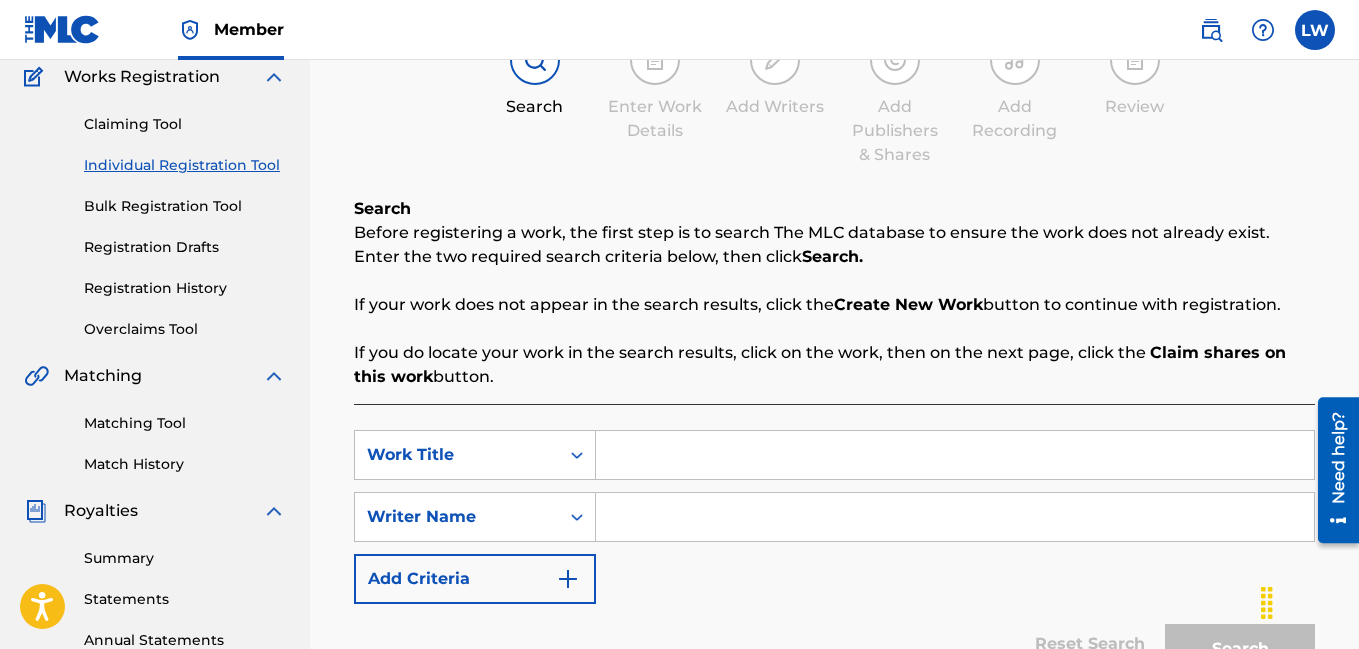 click at bounding box center [955, 455] 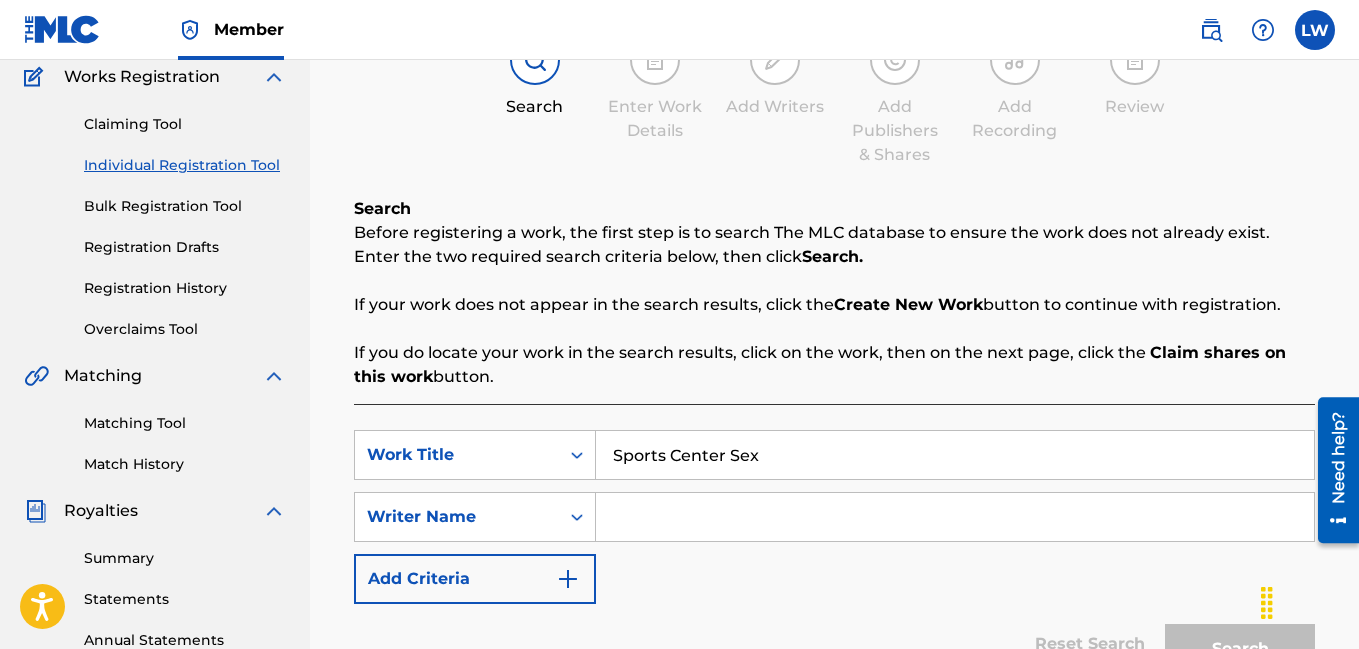 type on "Sports Center Sex" 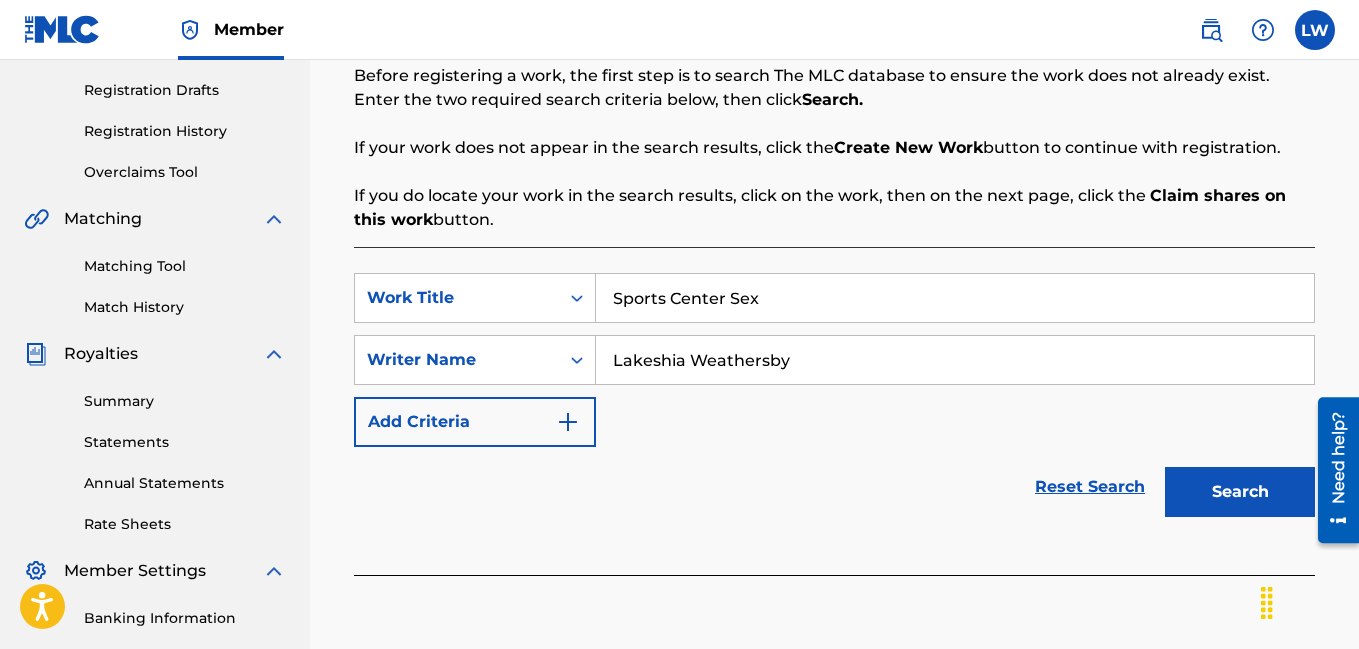 scroll, scrollTop: 340, scrollLeft: 0, axis: vertical 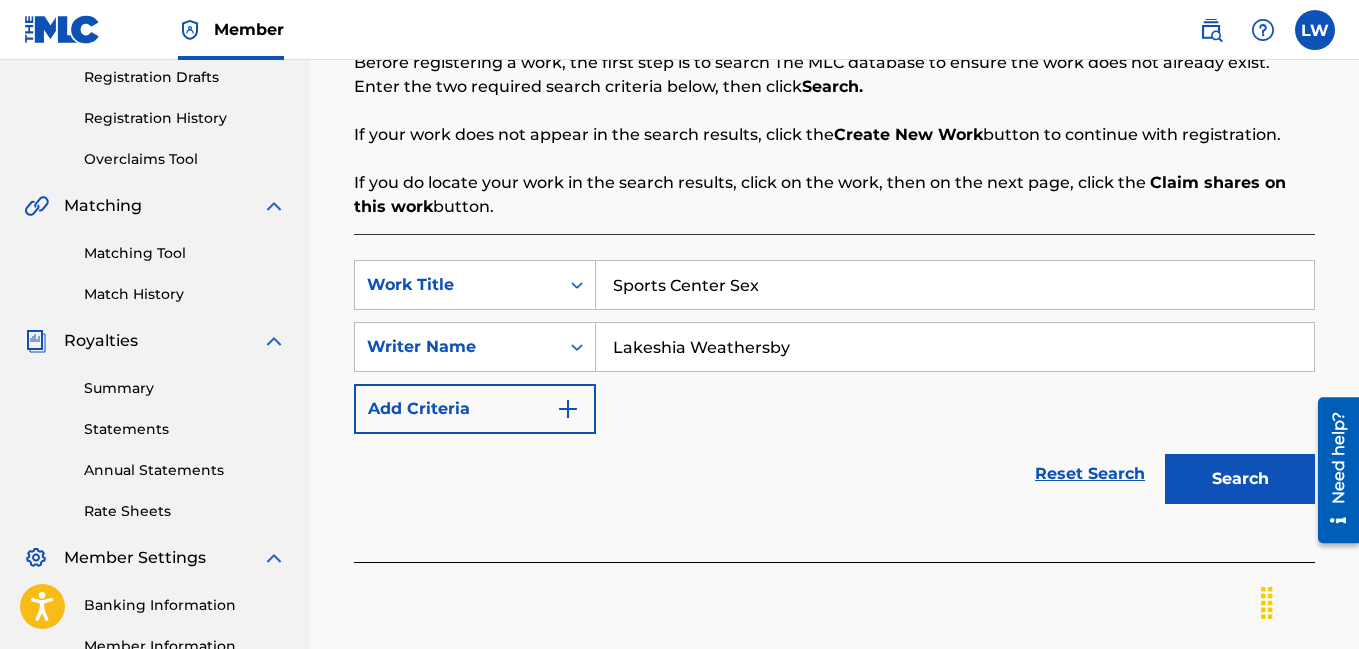 type on "Lakeshia Weathersby" 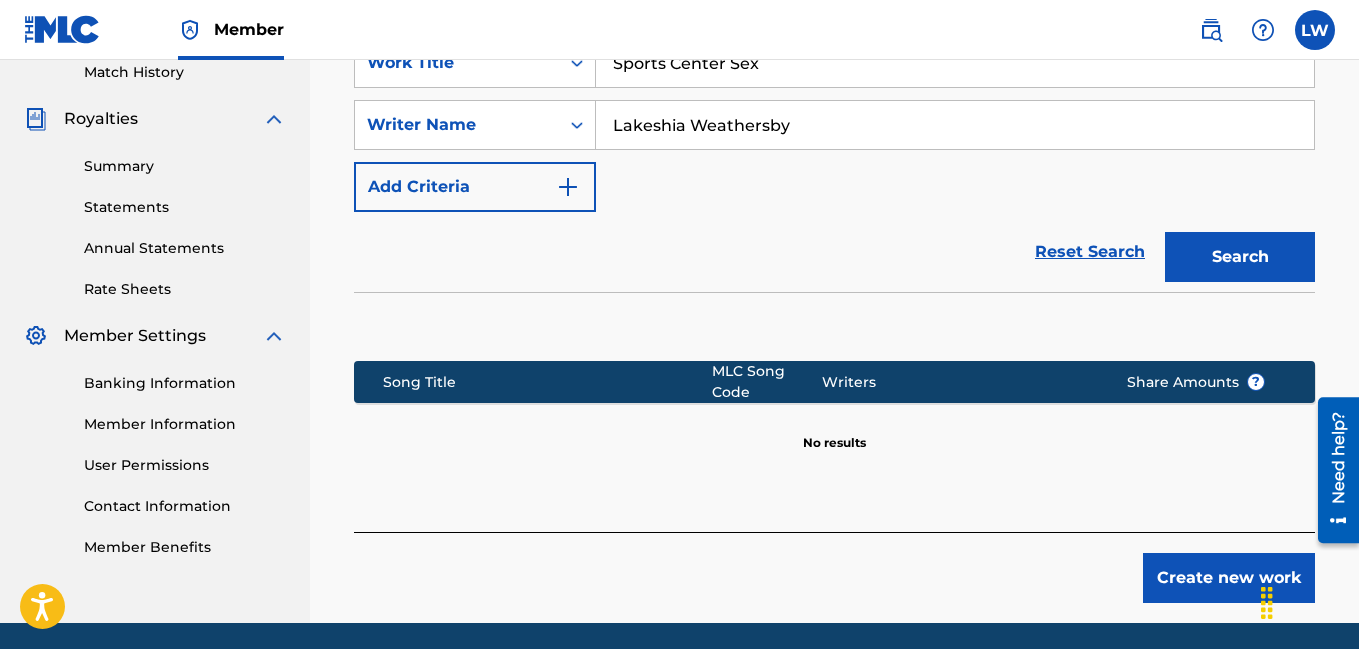 scroll, scrollTop: 566, scrollLeft: 0, axis: vertical 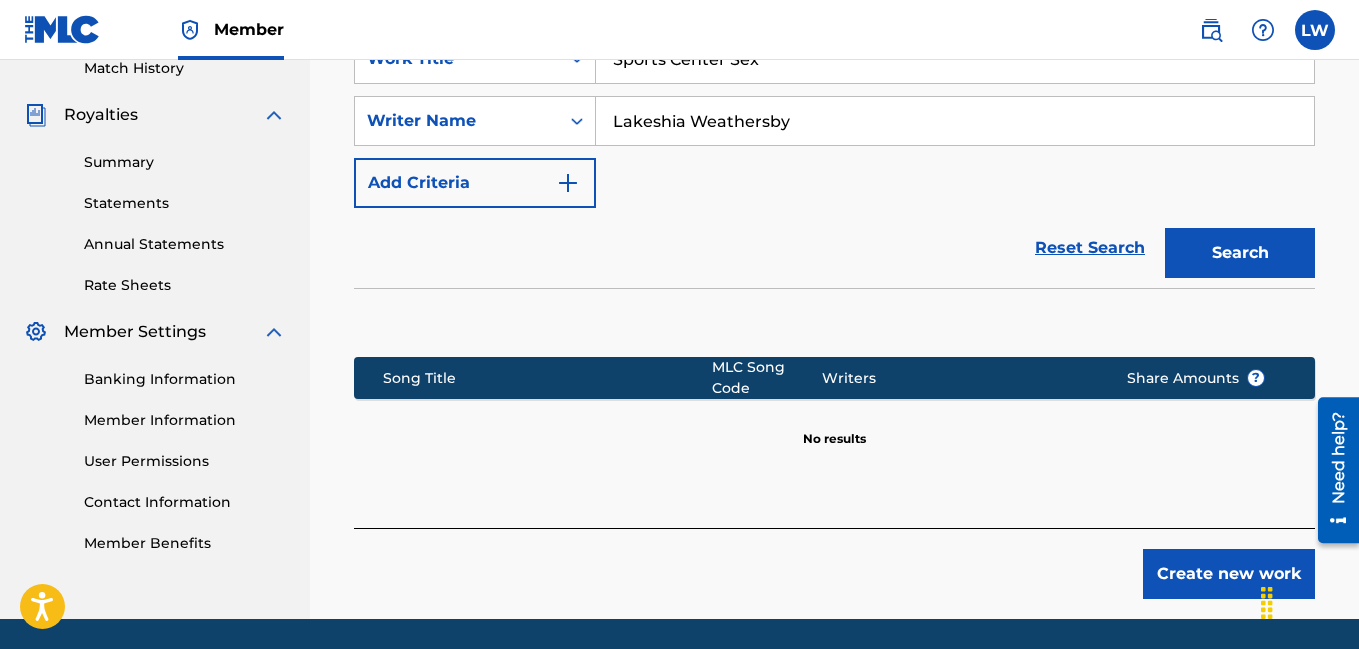 click on "Contact Information" at bounding box center (185, 502) 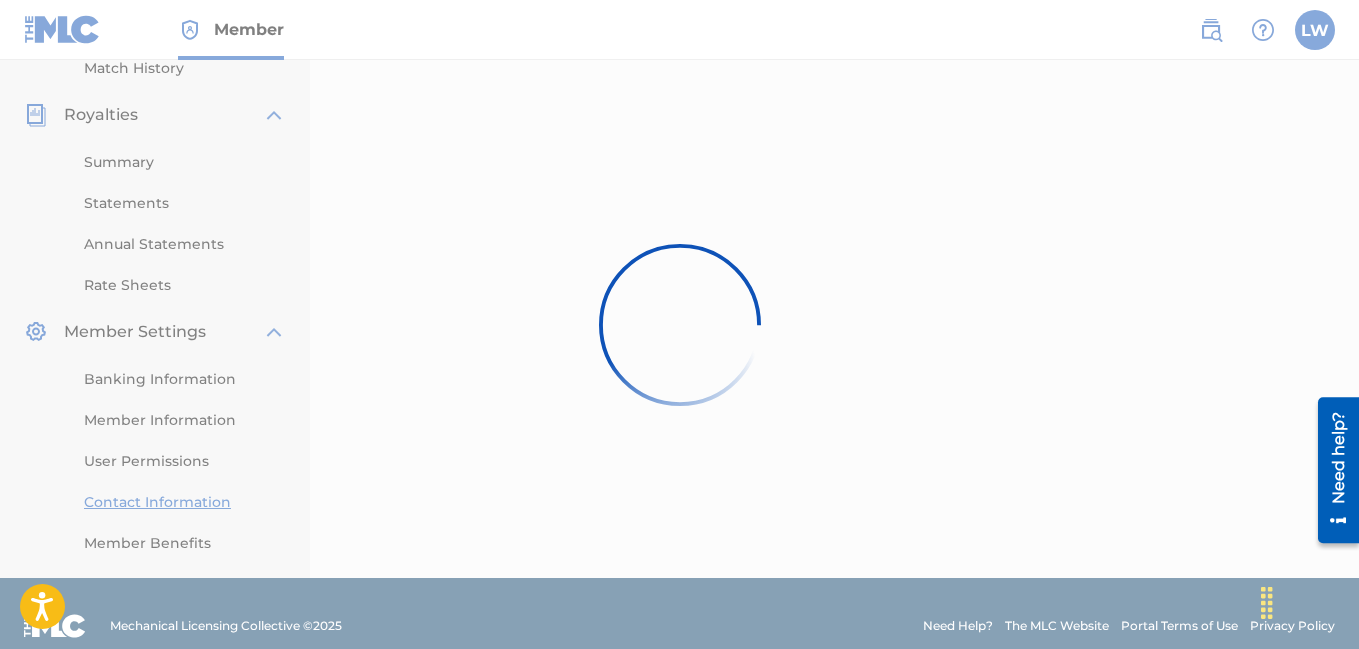 scroll, scrollTop: 0, scrollLeft: 0, axis: both 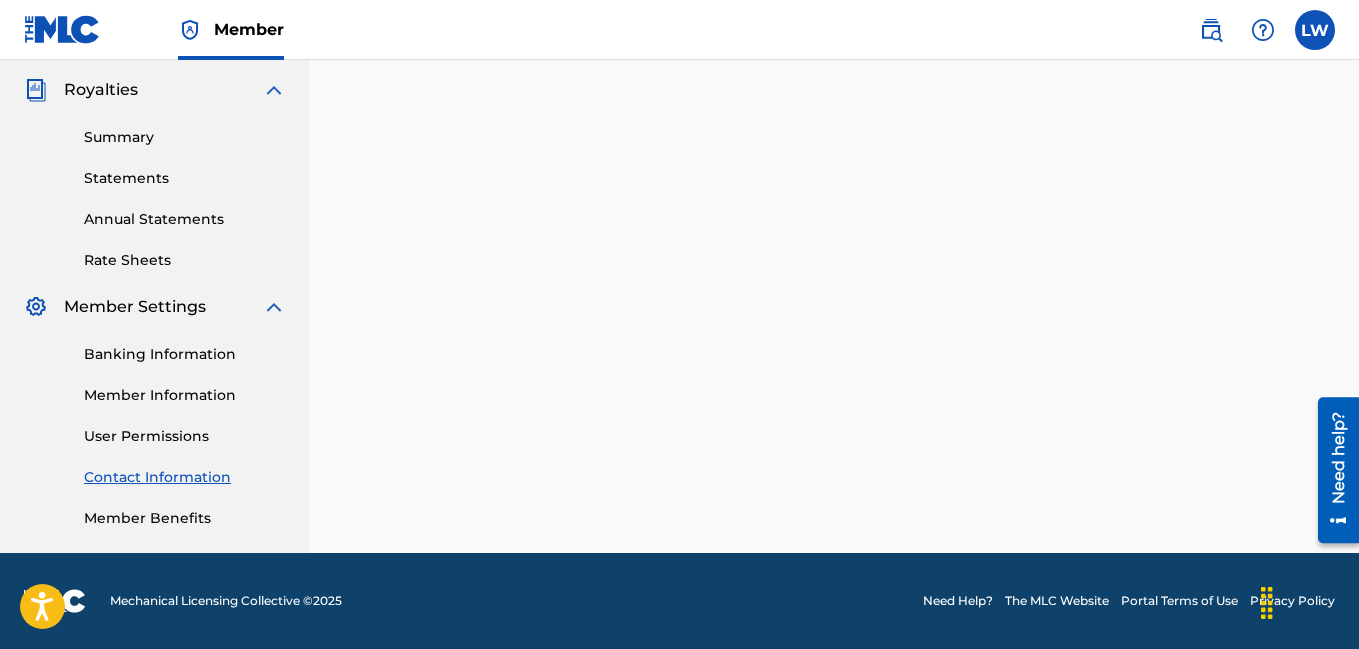 click on "Contact Information" at bounding box center (185, 477) 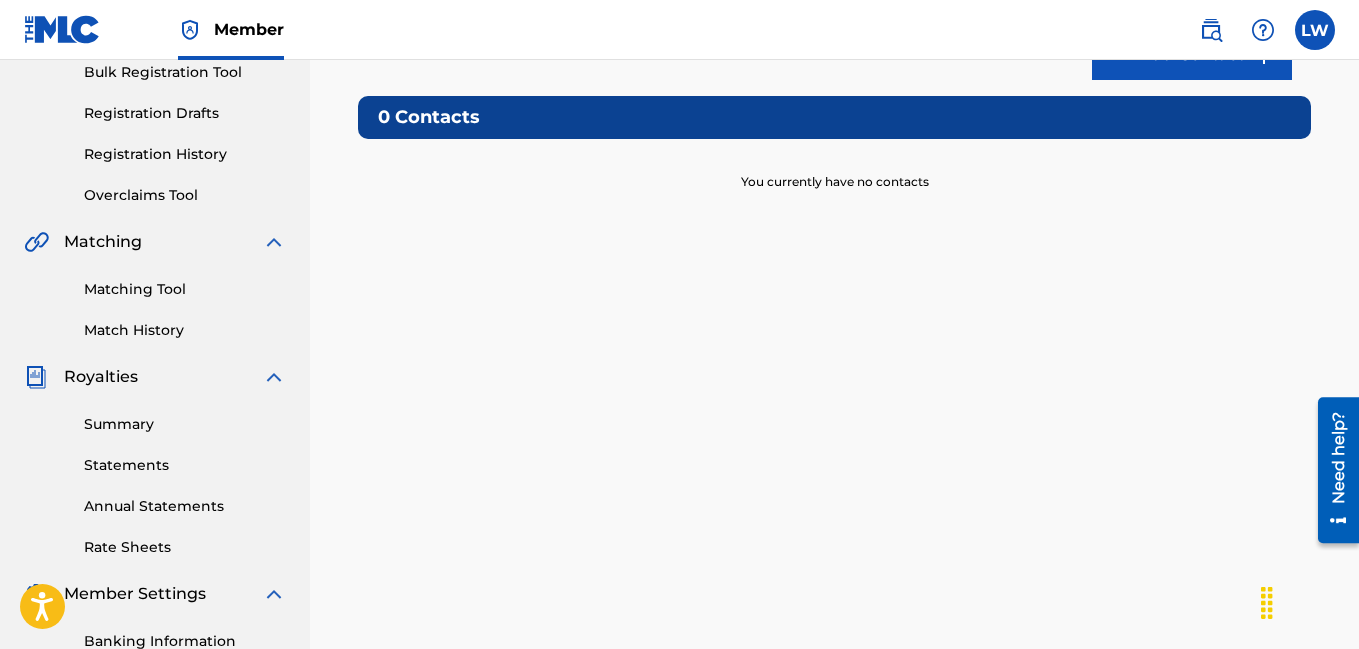 scroll, scrollTop: 300, scrollLeft: 0, axis: vertical 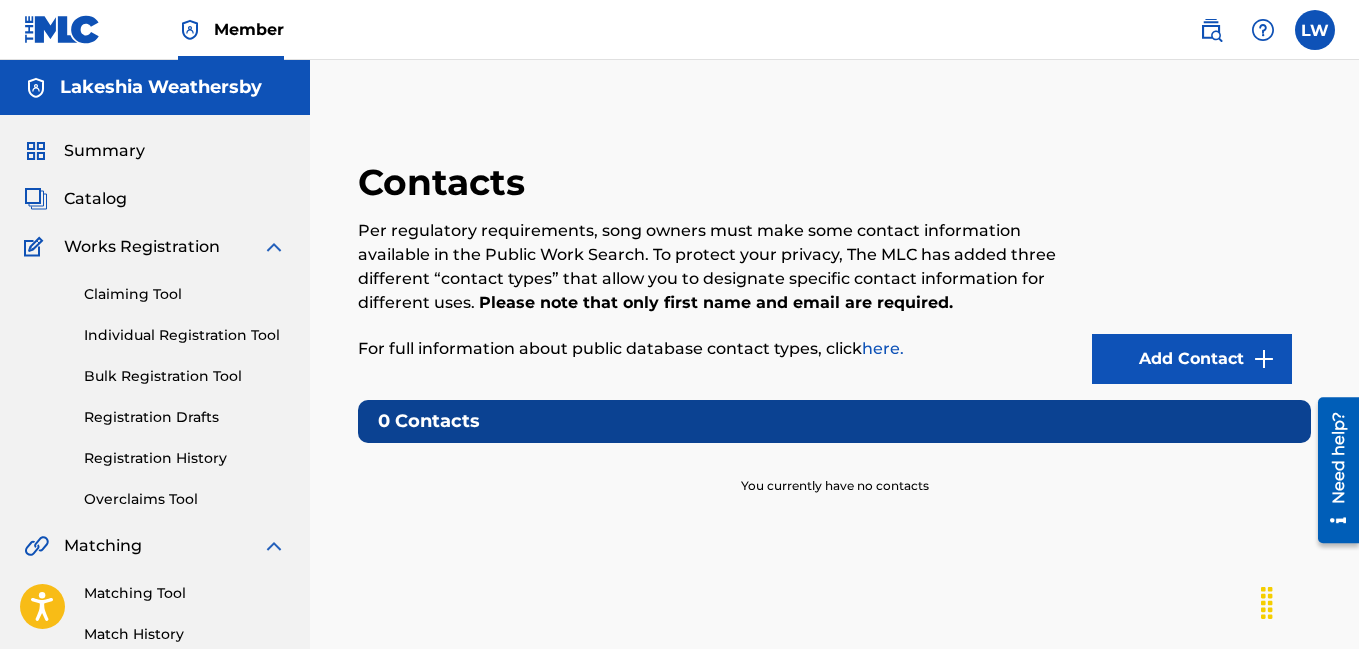 click on "Summary" at bounding box center (104, 151) 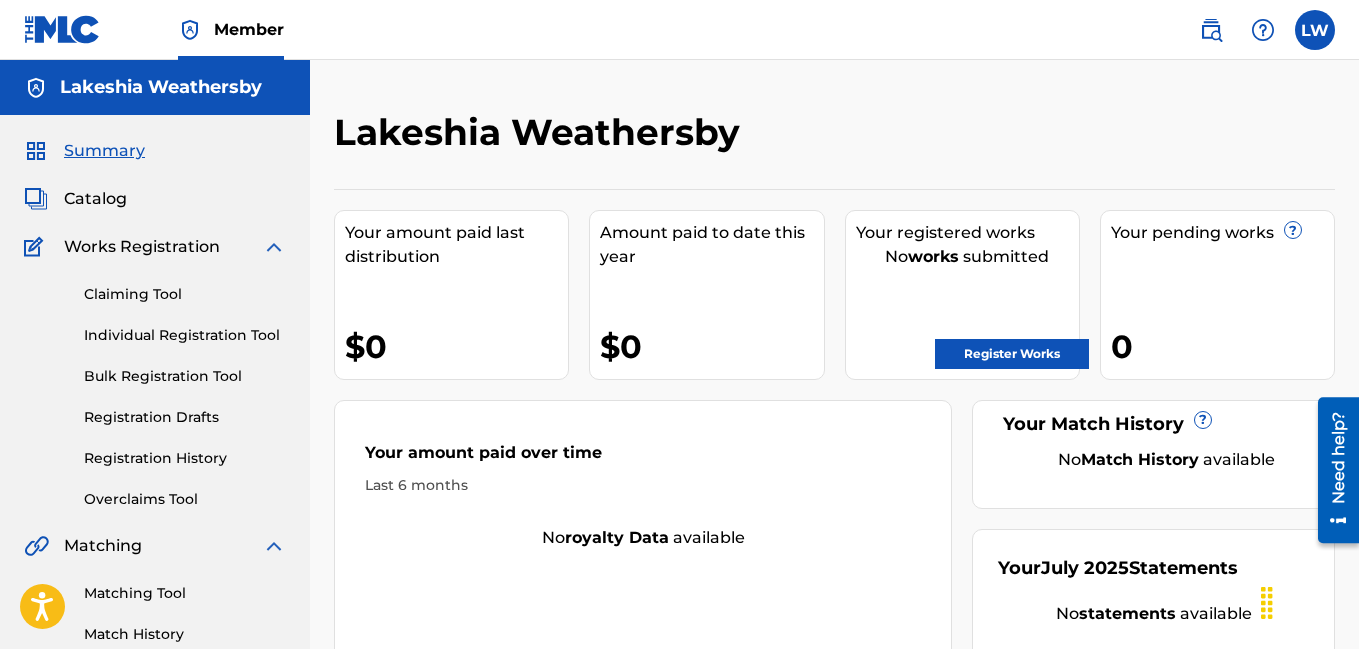 click on "Catalog" at bounding box center (95, 199) 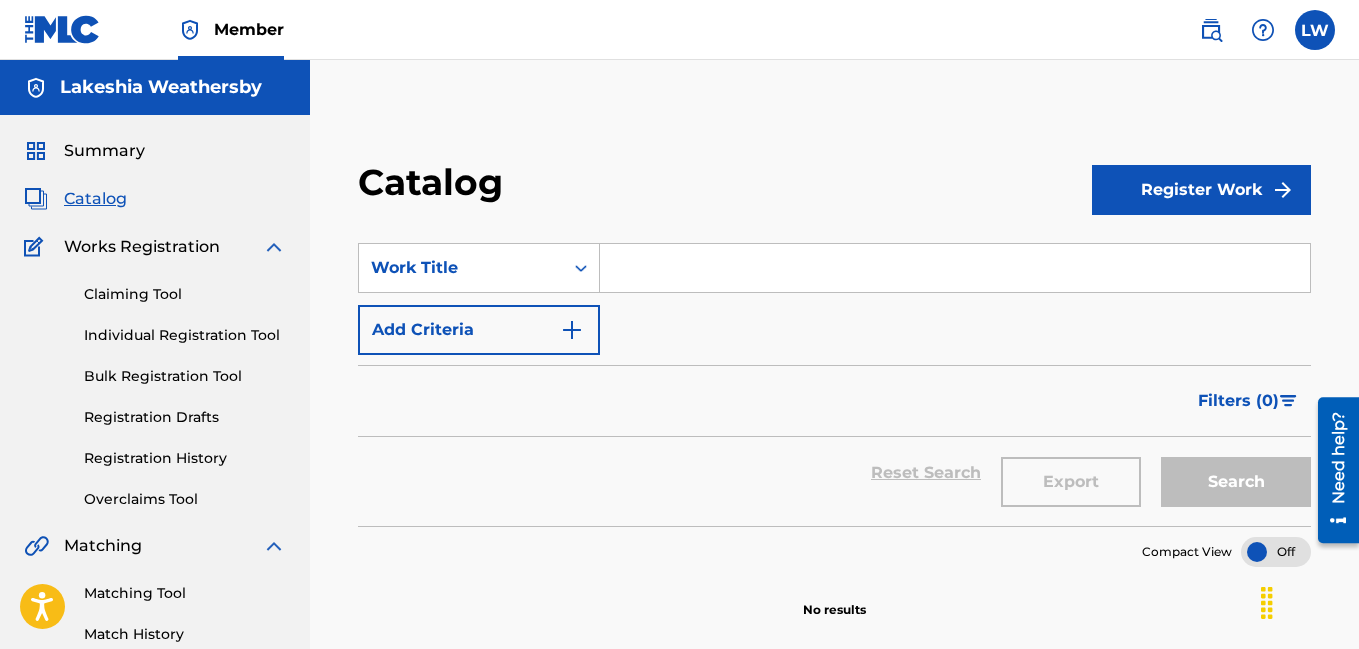 click on "Catalog Register Work SearchWithCriteria69b8bf10-819c-4f54-a6bb-615287d29452 Work Title Add Criteria Filter Hold Filters Overclaim   Dispute   Remove Filters Apply Filters Filters ( 0 ) Reset Search Export Search Compact View No results" at bounding box center (834, 627) 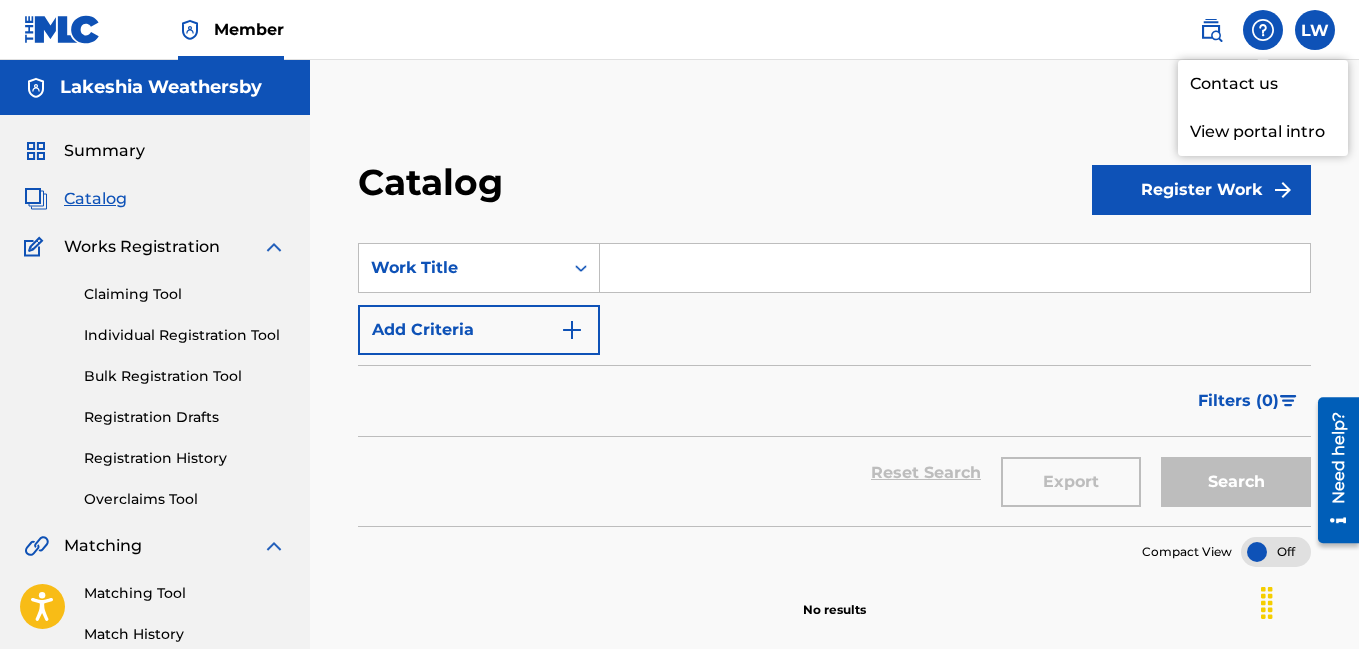 click on "Contact us" at bounding box center (1263, 84) 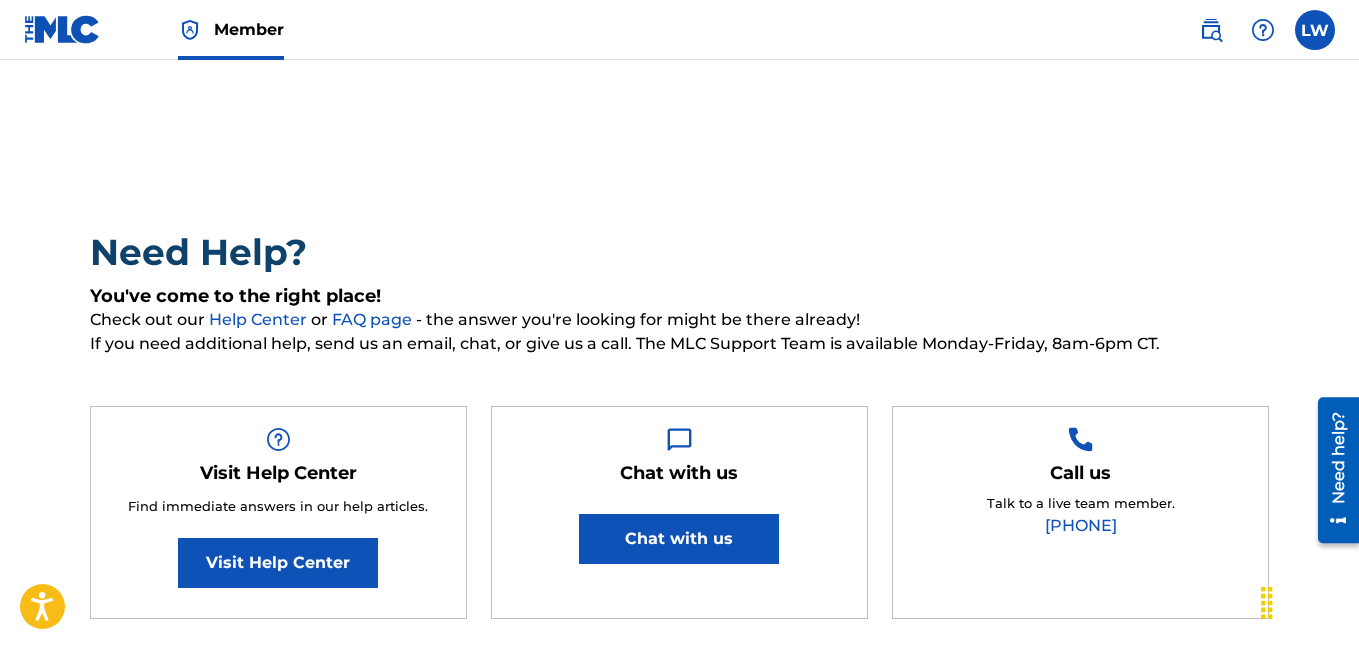 click on "Chat with us" at bounding box center (679, 539) 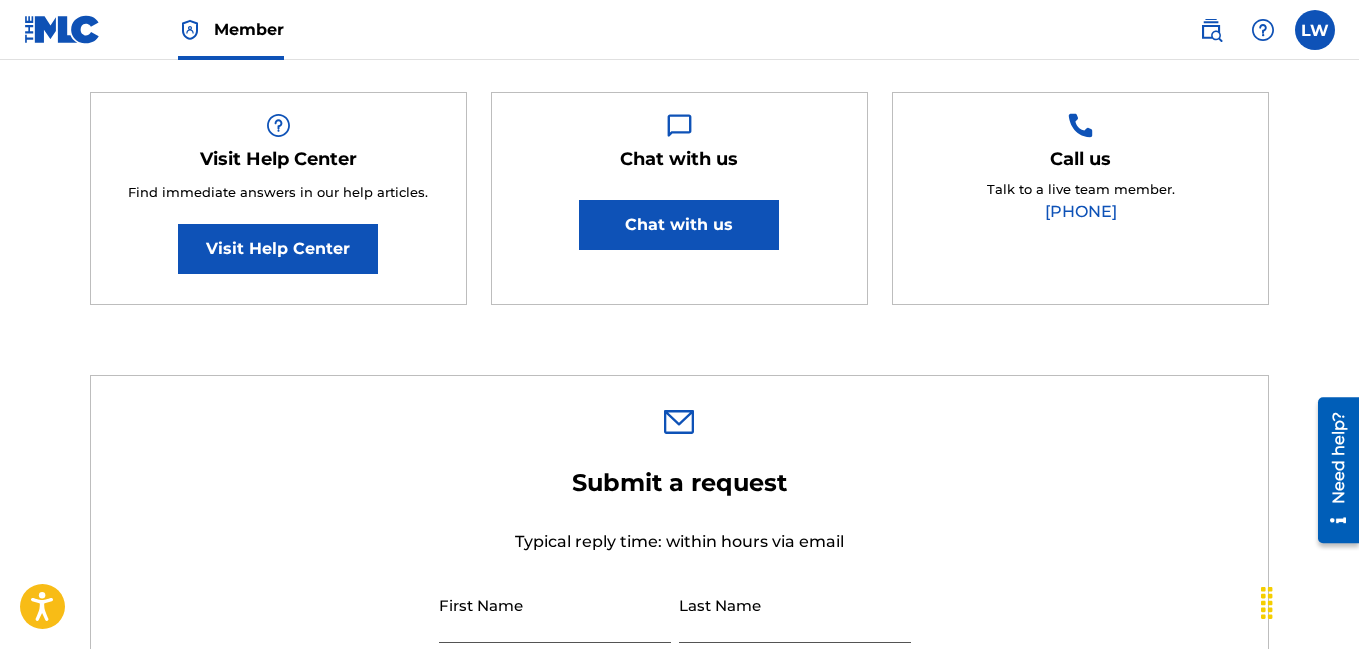 type on "Lakeshia" 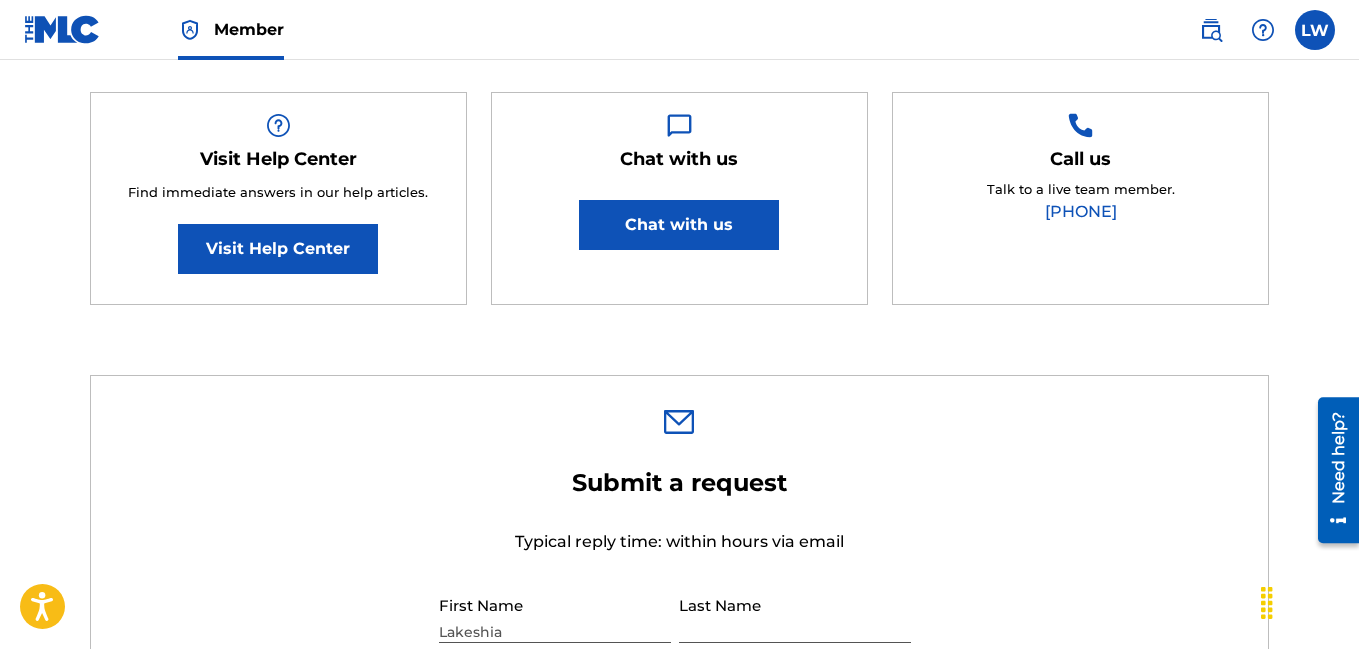 type on "[LAST]" 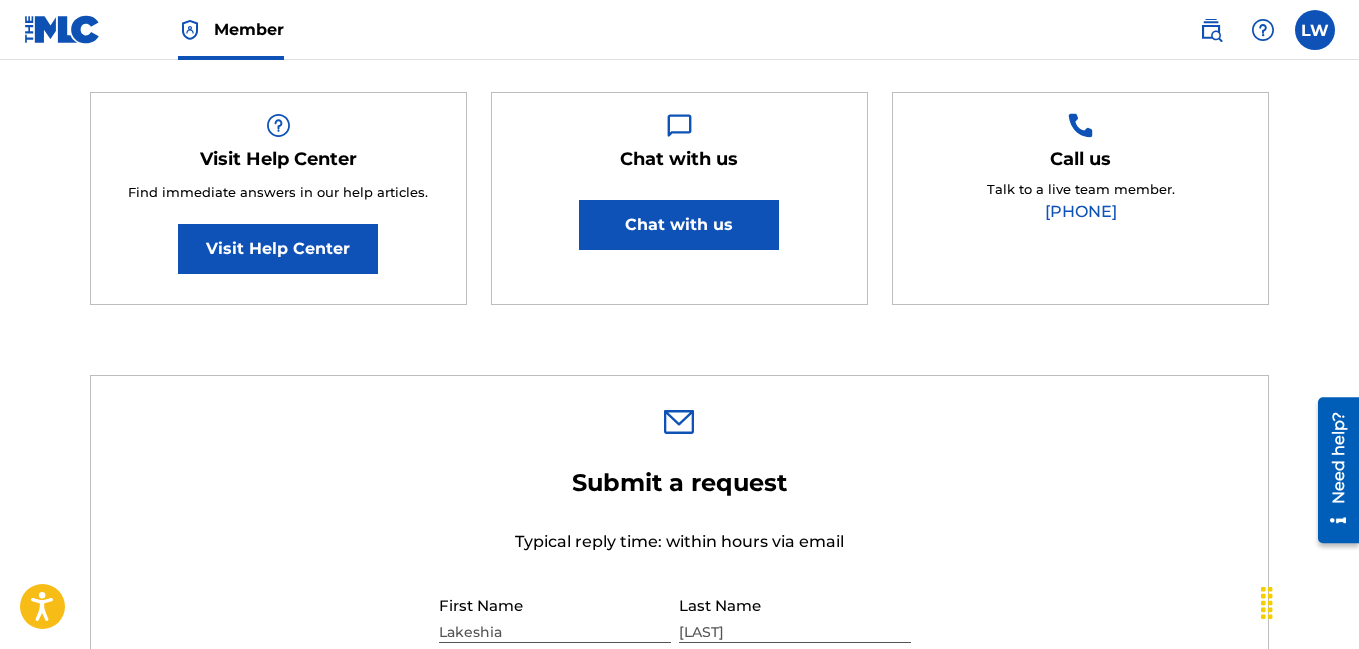 scroll, scrollTop: 506, scrollLeft: 0, axis: vertical 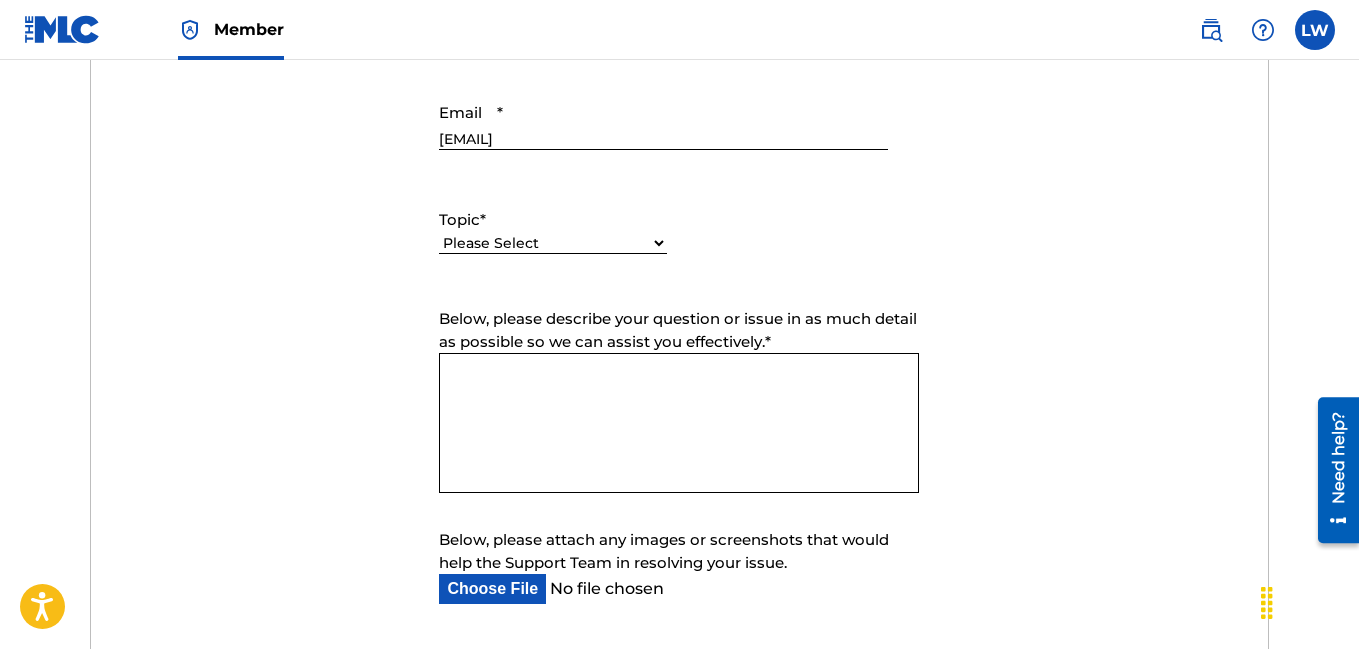 click on "Please Select I need help with my account I need help with managing my catalog I need help with the Public Search I need help with information about The MLC I need help with payment I need help with DQI" at bounding box center (553, 243) 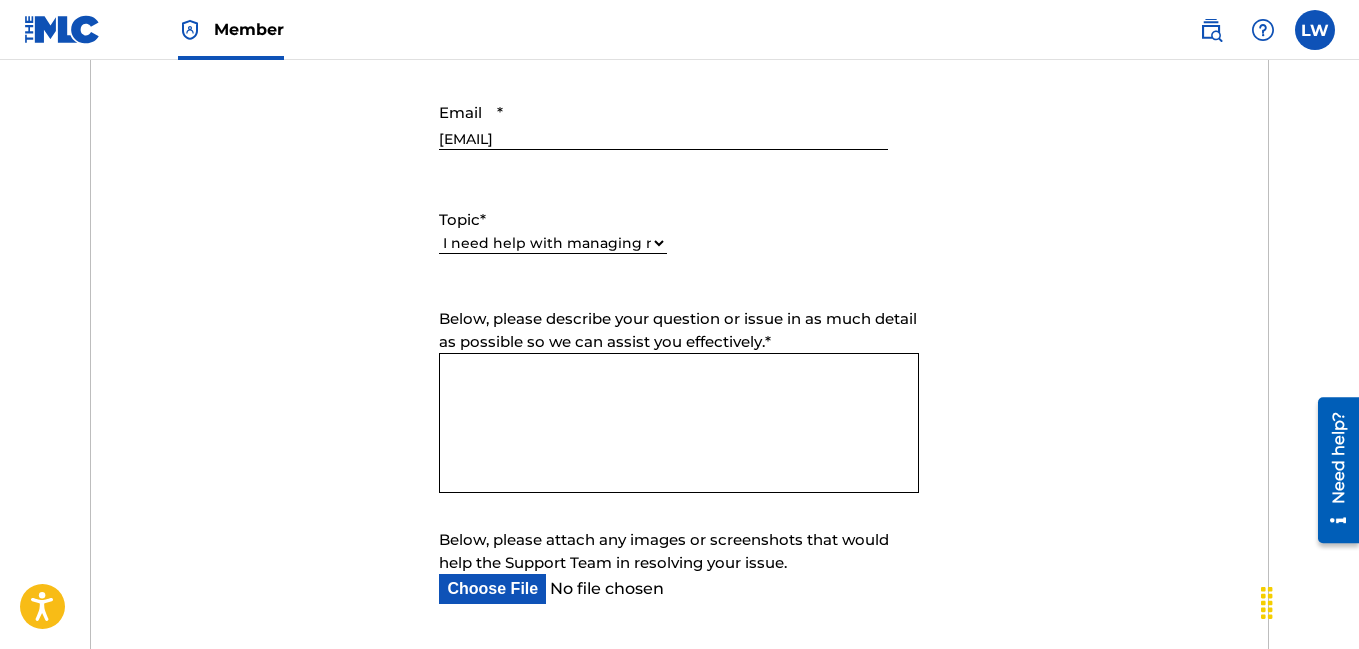 click on "Please Select I need help with my account I need help with managing my catalog I need help with the Public Search I need help with information about The MLC I need help with payment I need help with DQI" at bounding box center (553, 243) 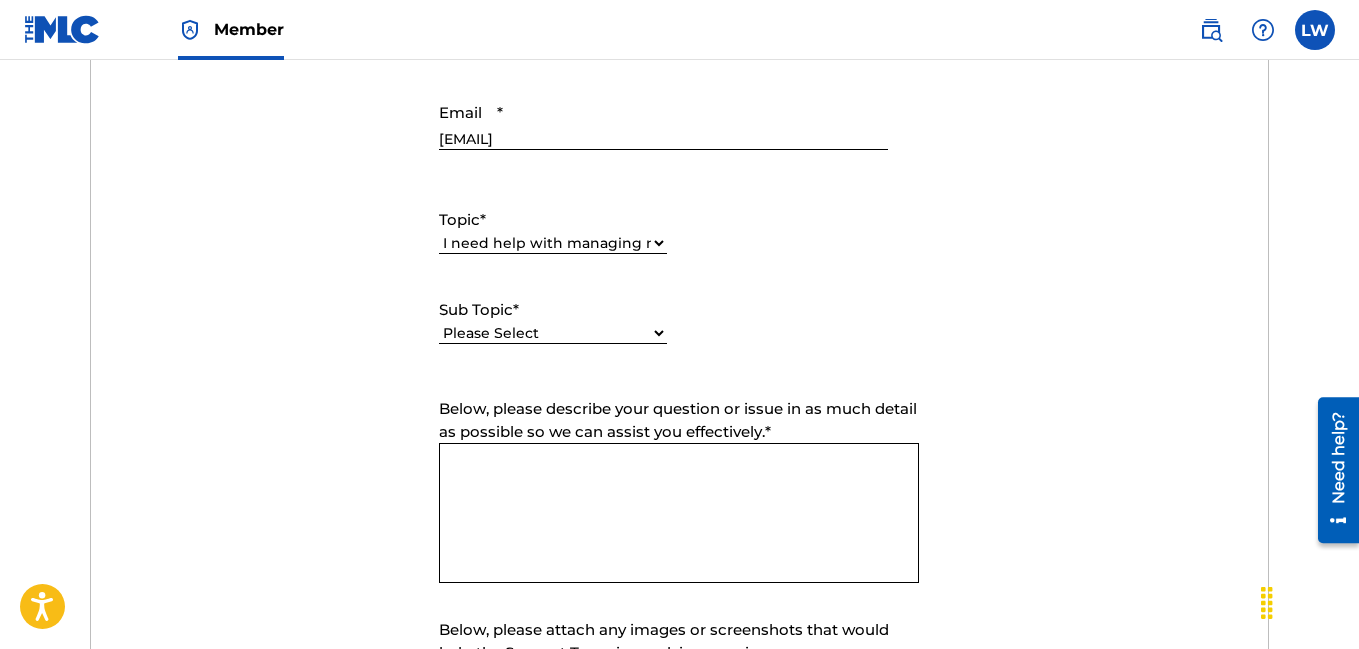 click on "Below, please describe your question or issue in as much detail as possible so we can assist you effectively. *" at bounding box center [679, 513] 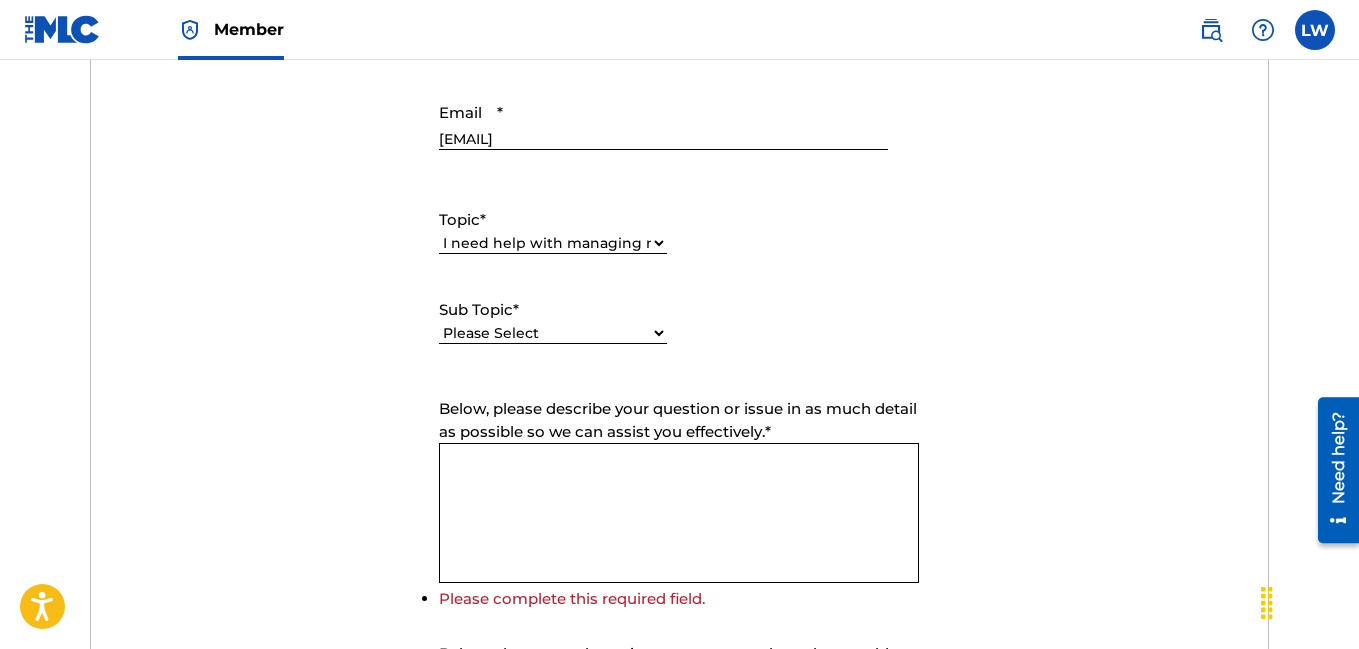 select on "I need help registering my work(s) in The MLC Portal" 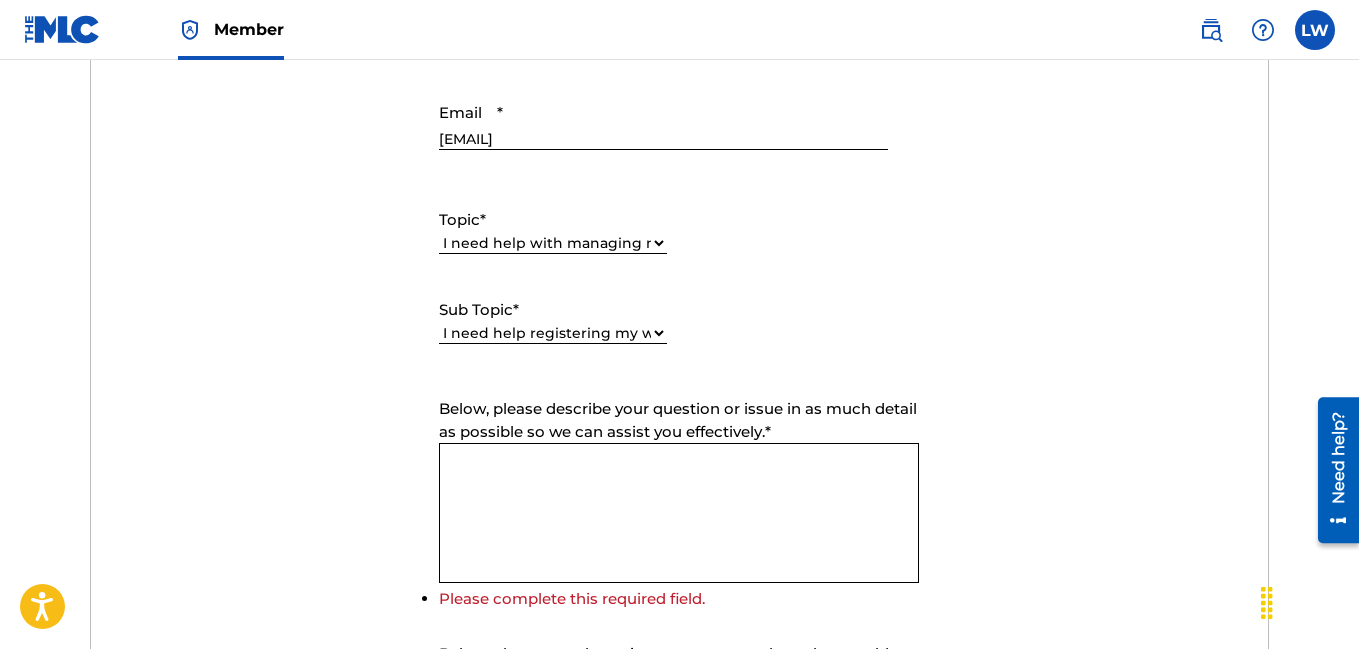 click on "Please Select I need help with CWR I need help registering my work(s) in The MLC Portal I need help with a catalog transfer I need help with a conflict or overclaim I need to relinquish a claim I need to remove a user from my Member and/or gain access to my Member I work for a DSP and need to report an error I need help editing my works I need help with the Matching Tool I need help with the Claiming Tool" at bounding box center (553, 333) 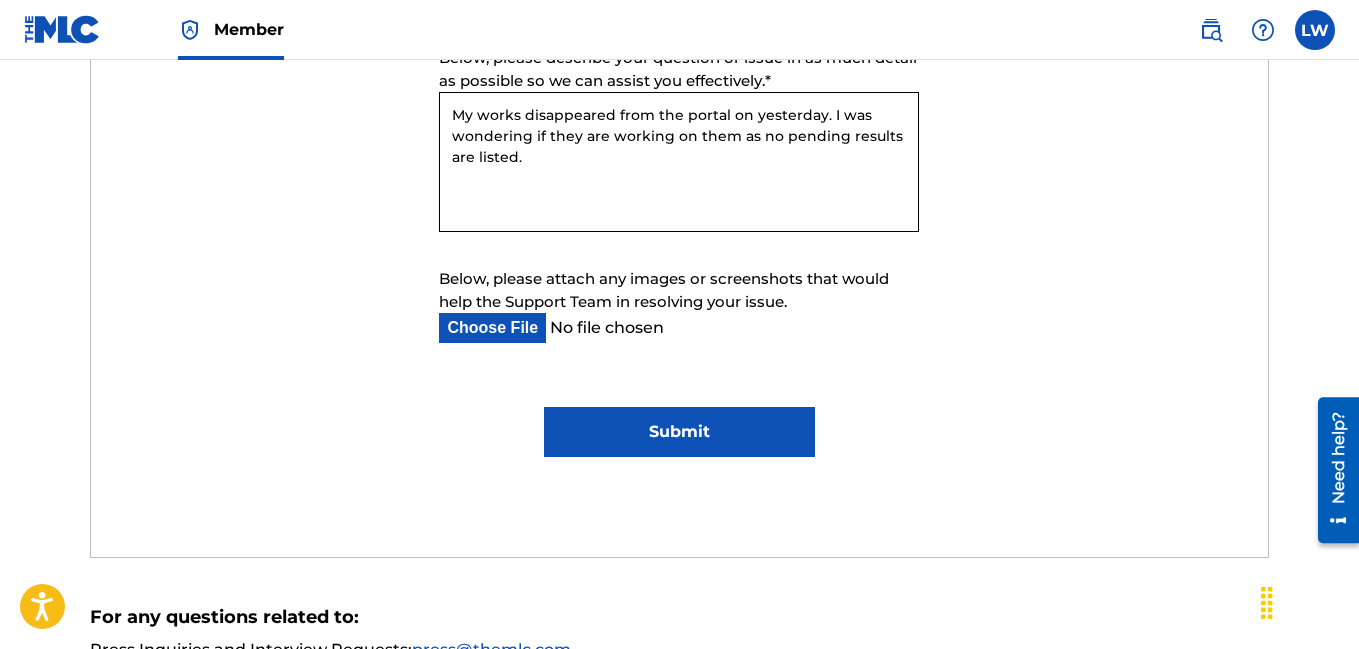scroll, scrollTop: 1258, scrollLeft: 0, axis: vertical 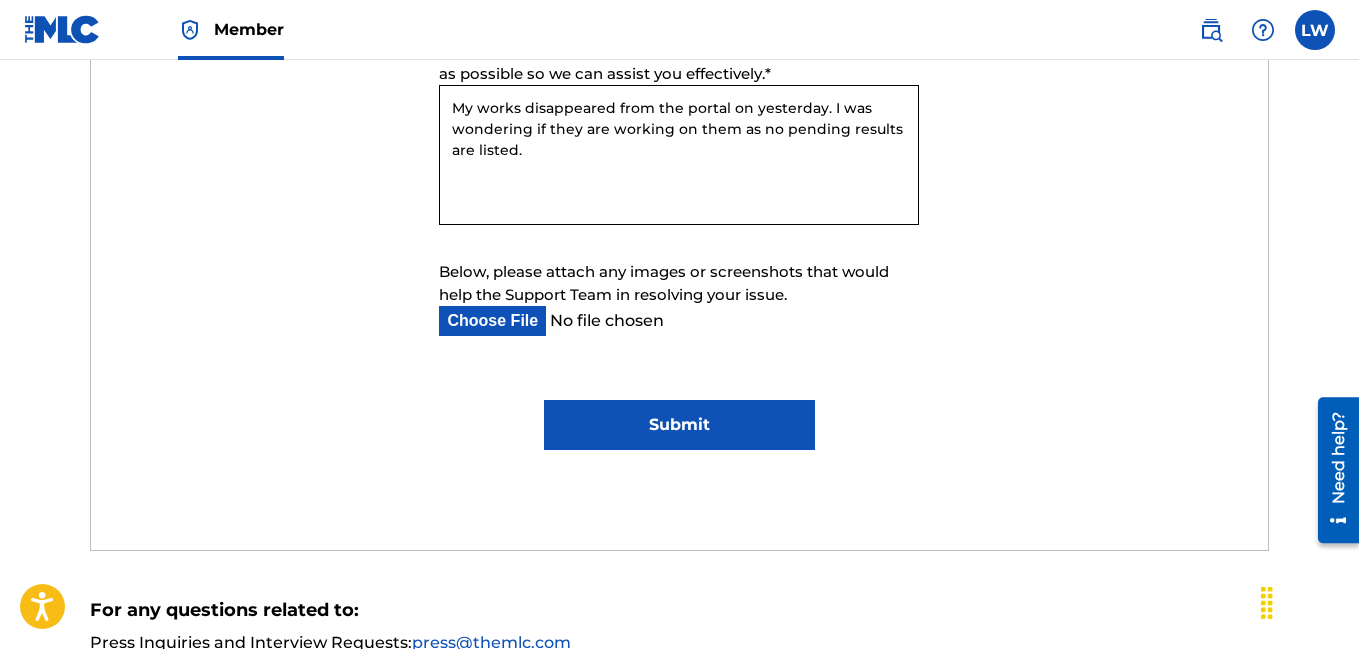 type on "My works disappeared from the portal on yesterday. I was wondering if they are working on them as no pending results are listed." 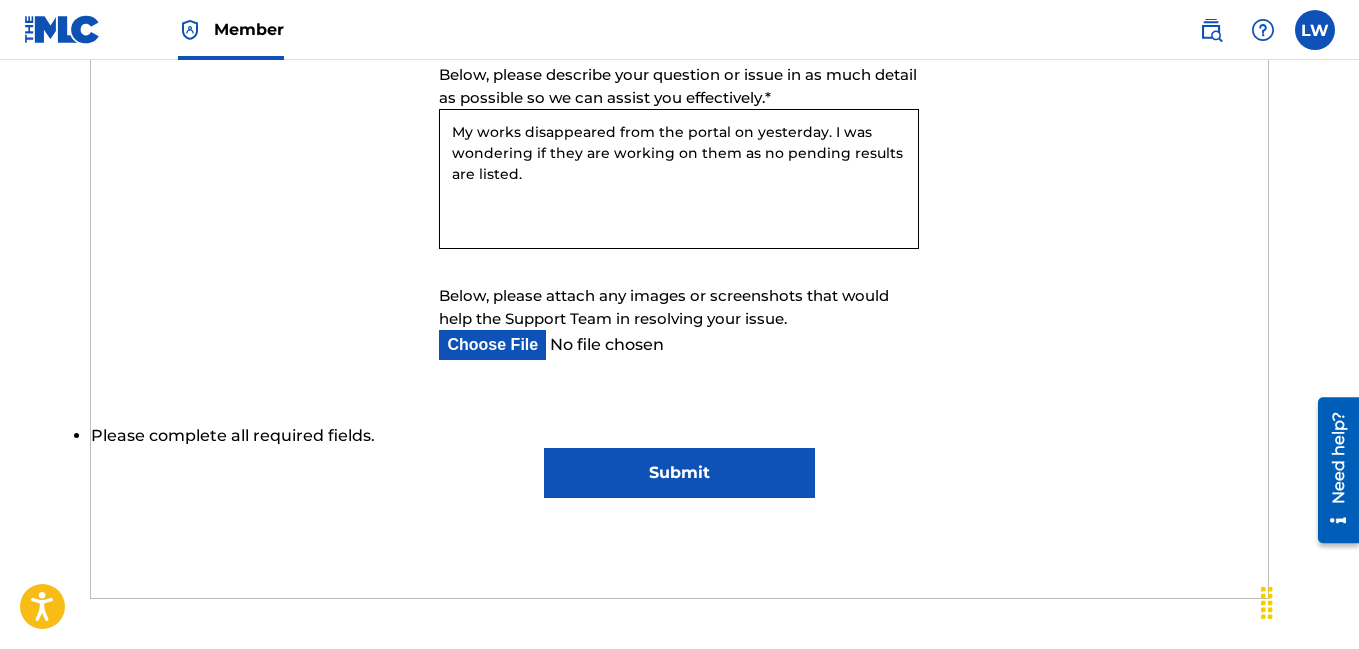 scroll, scrollTop: 1282, scrollLeft: 0, axis: vertical 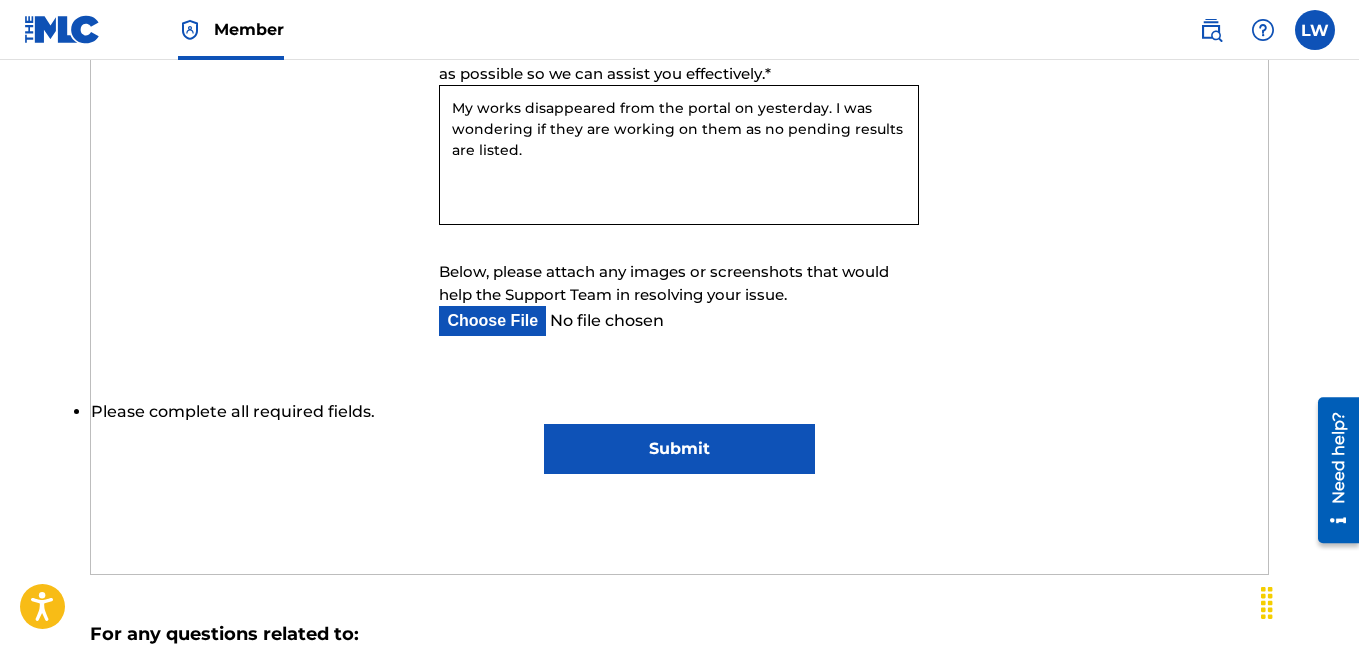 click on "Please complete all required fields." at bounding box center [680, 412] 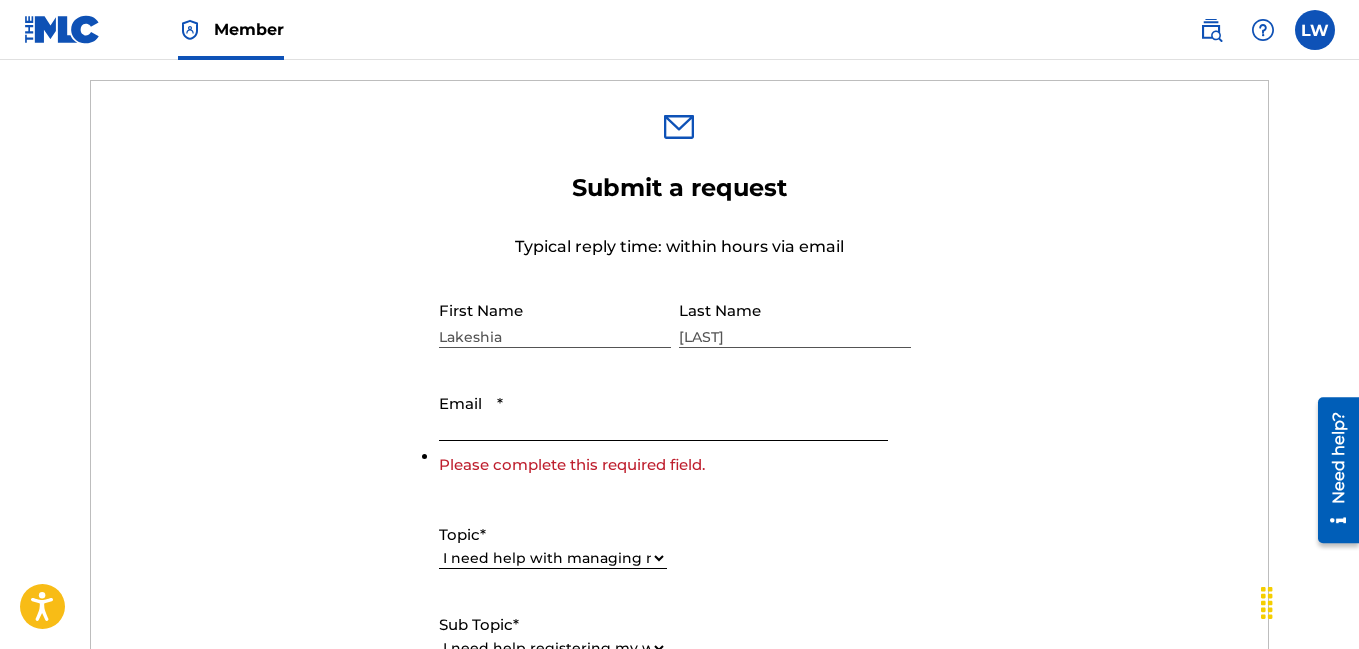 click on "Email *" at bounding box center (663, 412) 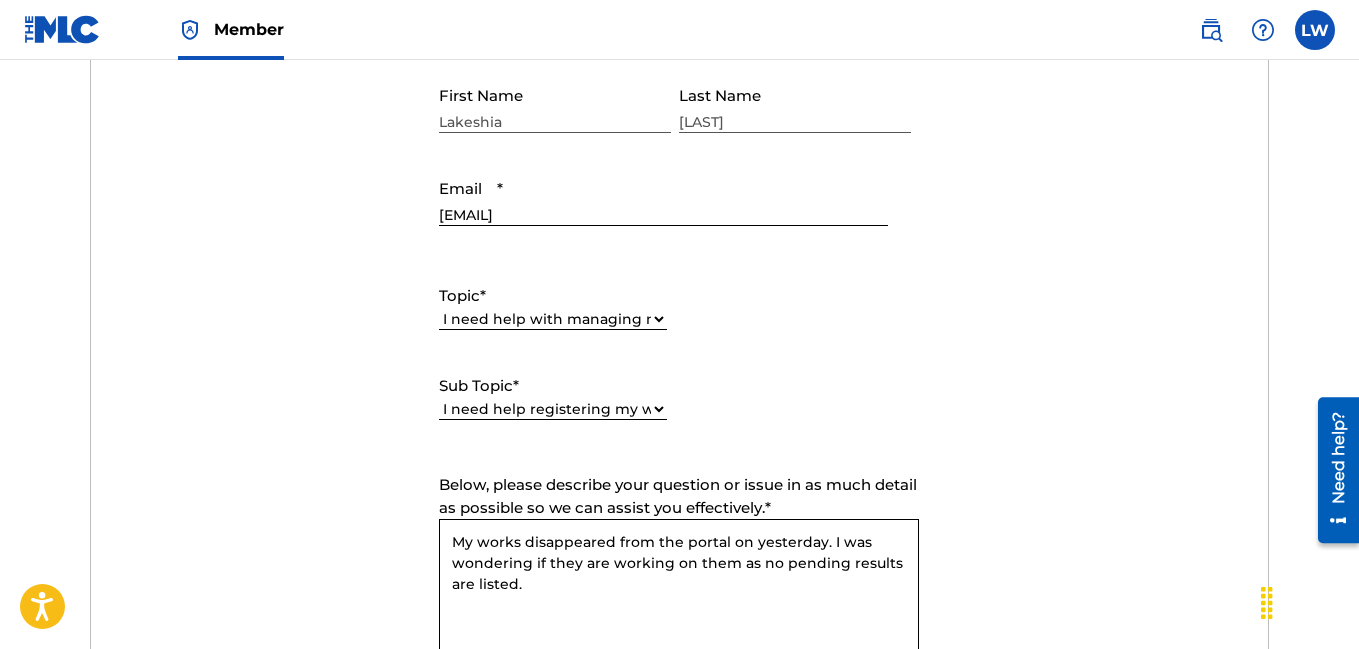 scroll, scrollTop: 827, scrollLeft: 0, axis: vertical 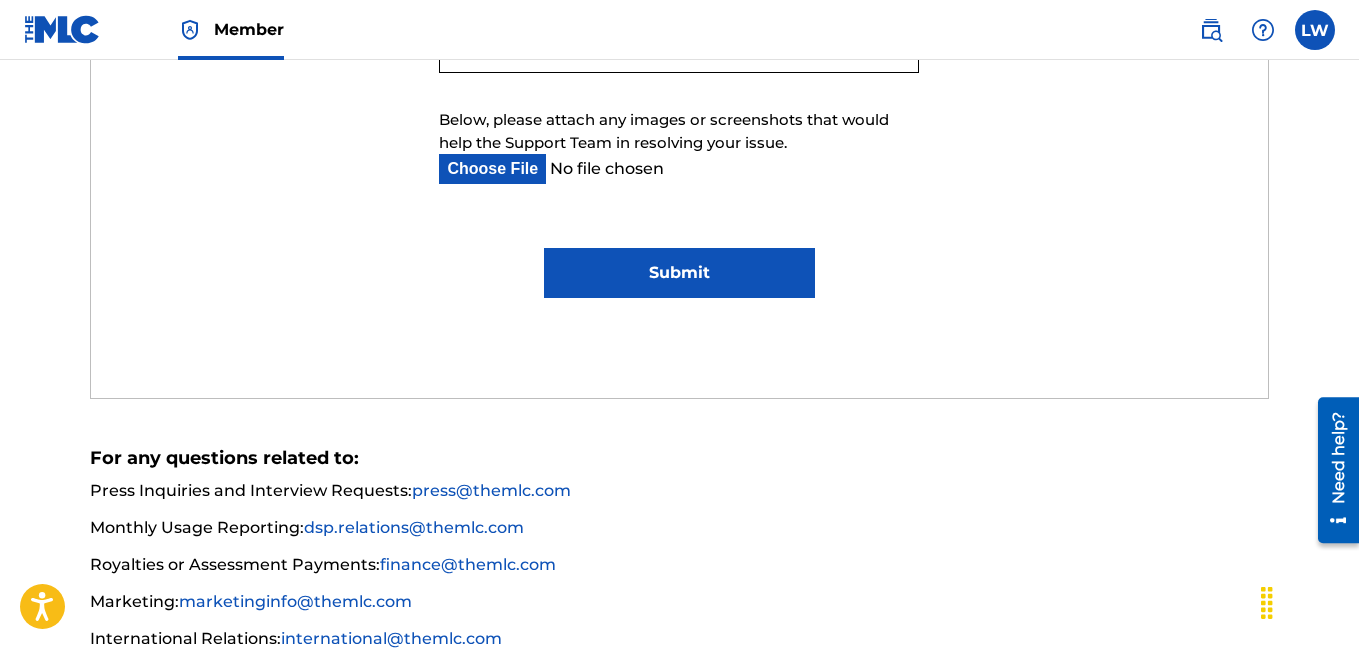 type on "[EMAIL]" 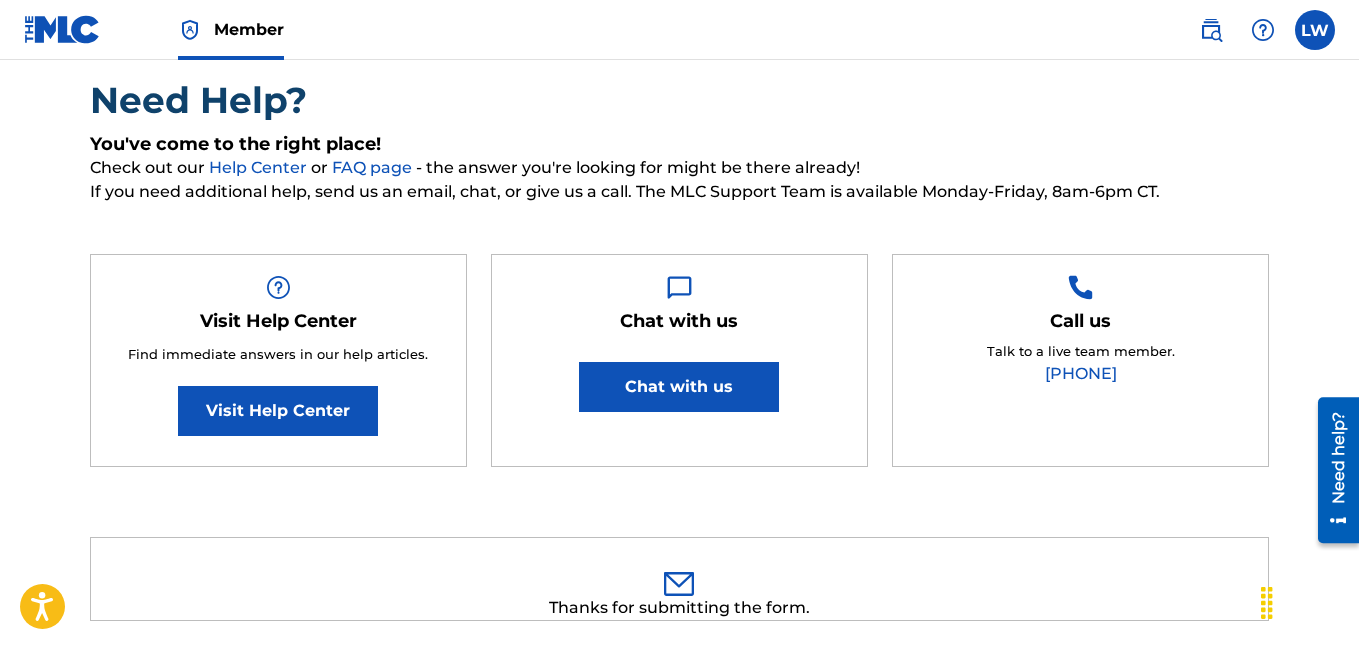 scroll, scrollTop: 145, scrollLeft: 0, axis: vertical 